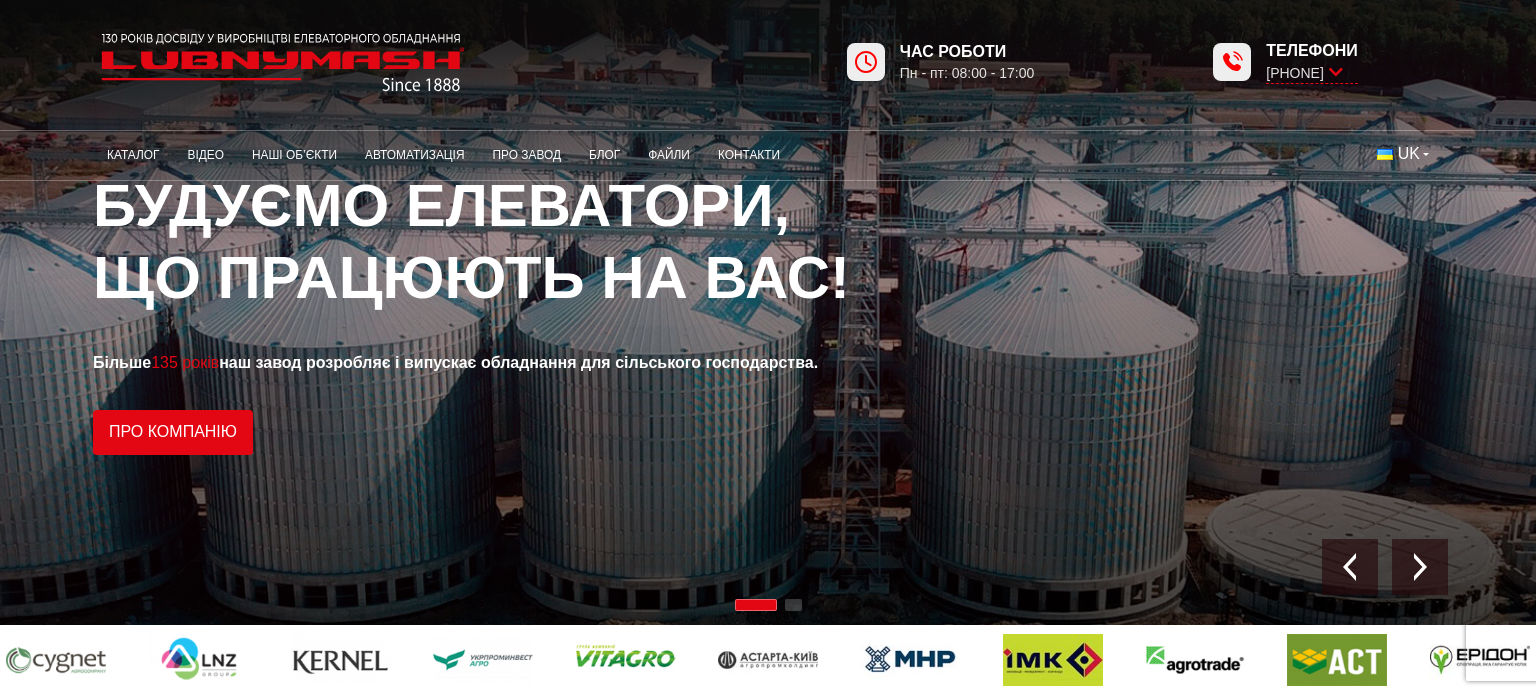 scroll, scrollTop: 0, scrollLeft: 0, axis: both 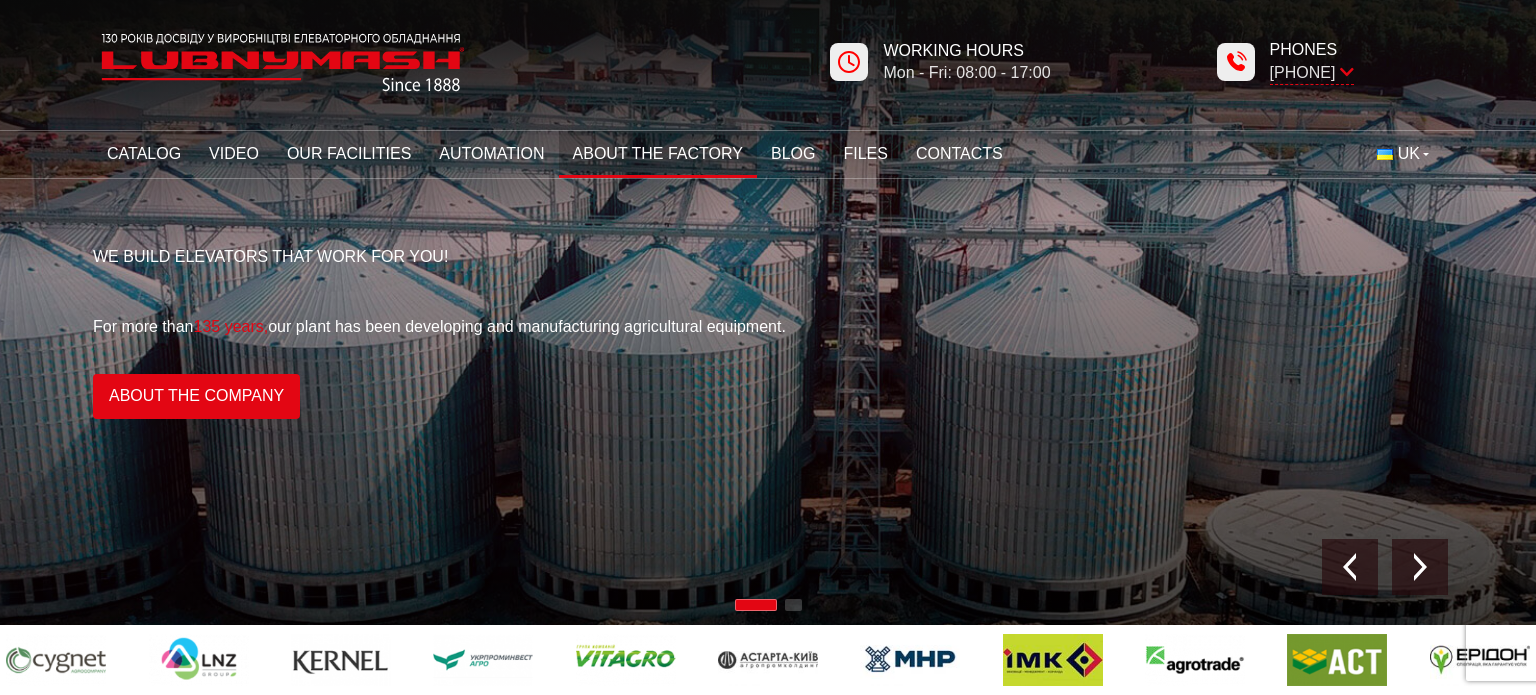 click on "About the factory" at bounding box center [658, 154] 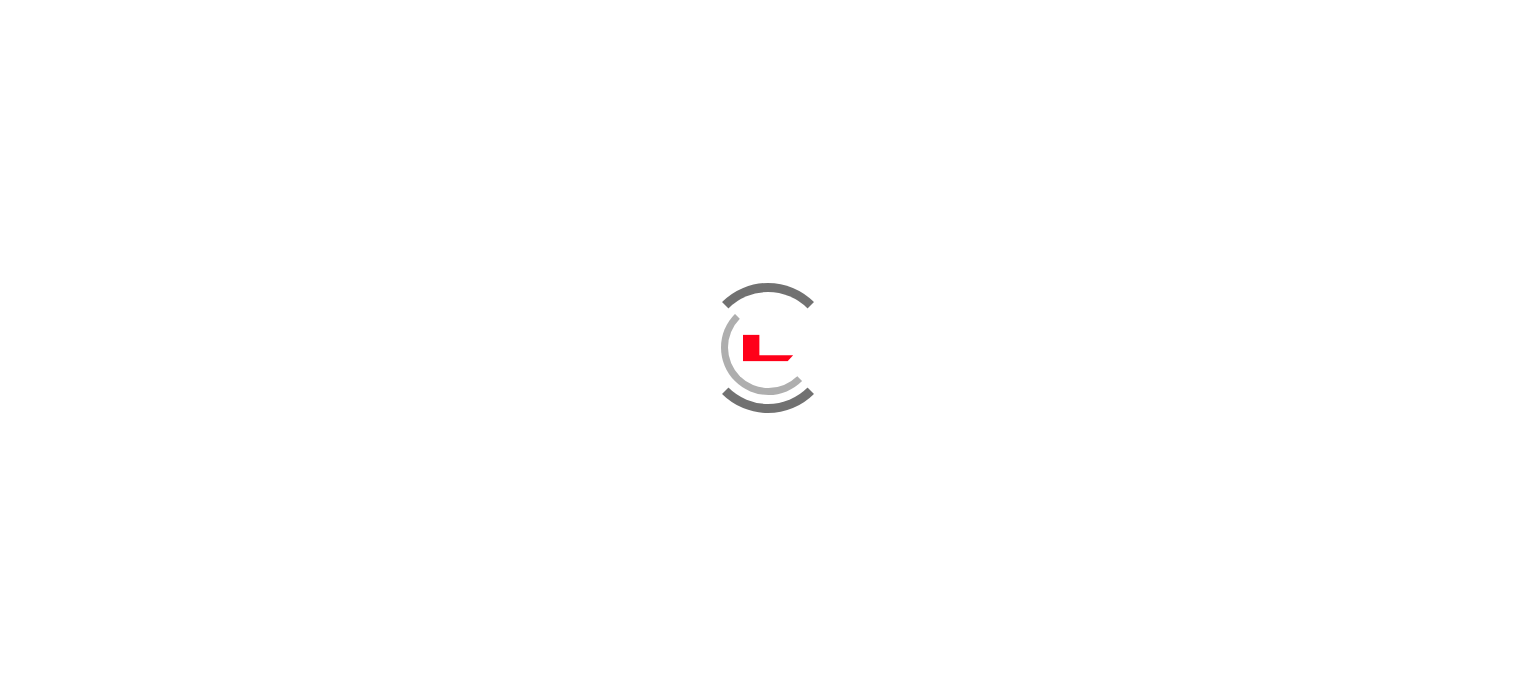 scroll, scrollTop: 0, scrollLeft: 0, axis: both 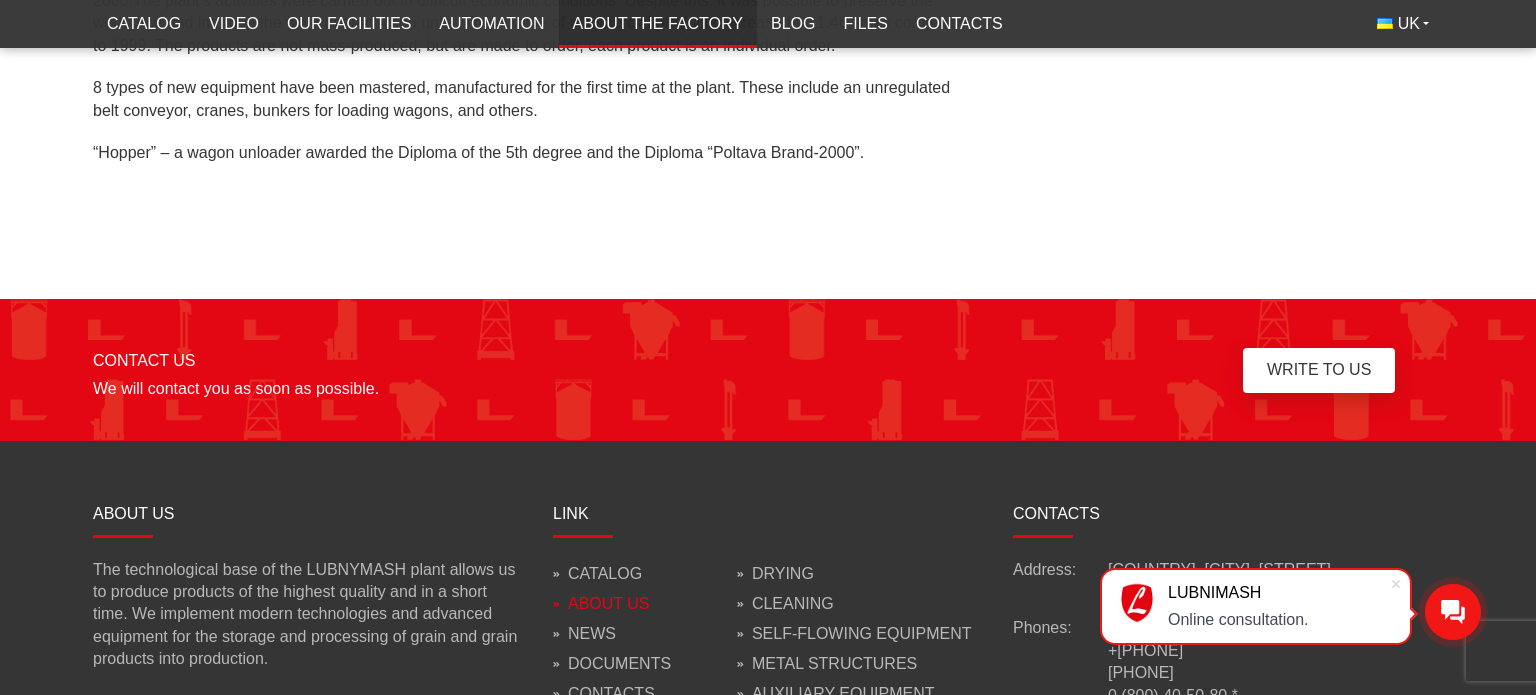 click on "About us" at bounding box center [609, 603] 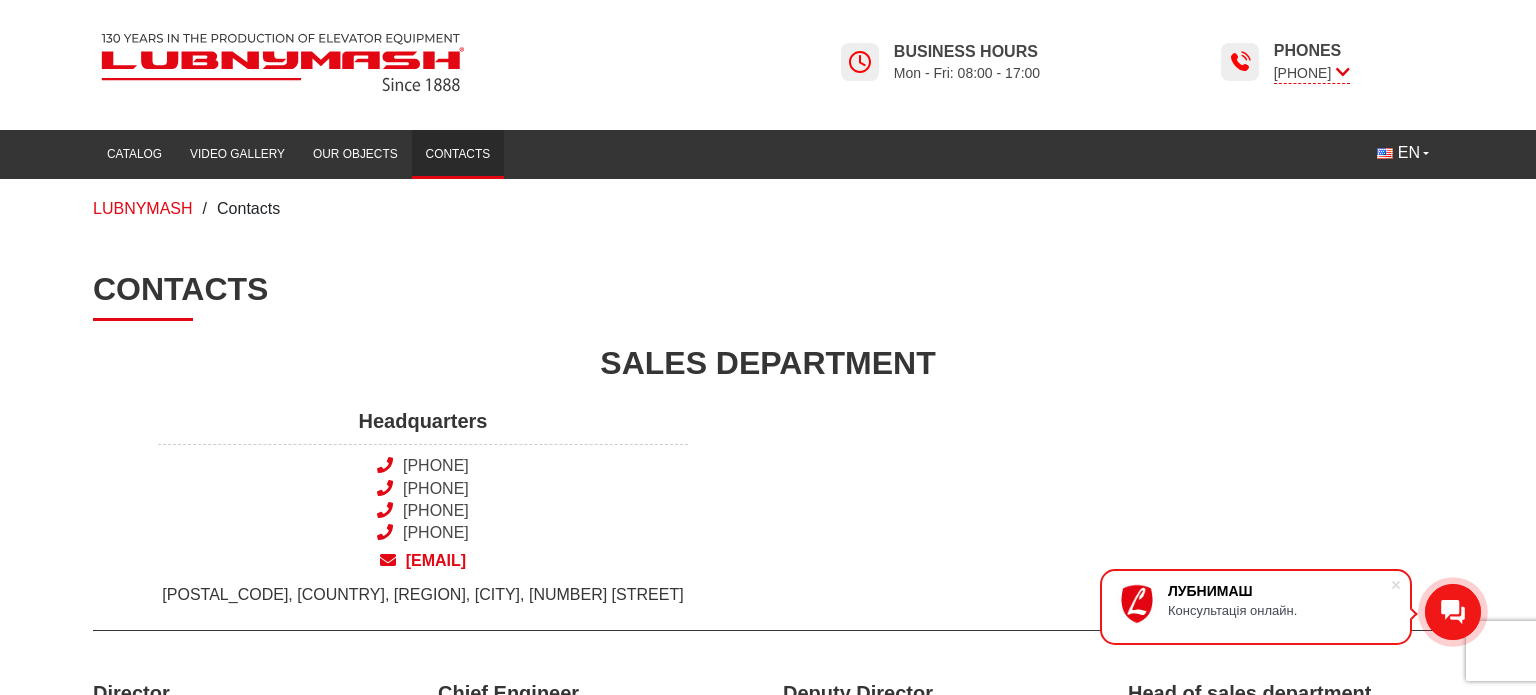 scroll, scrollTop: 0, scrollLeft: 0, axis: both 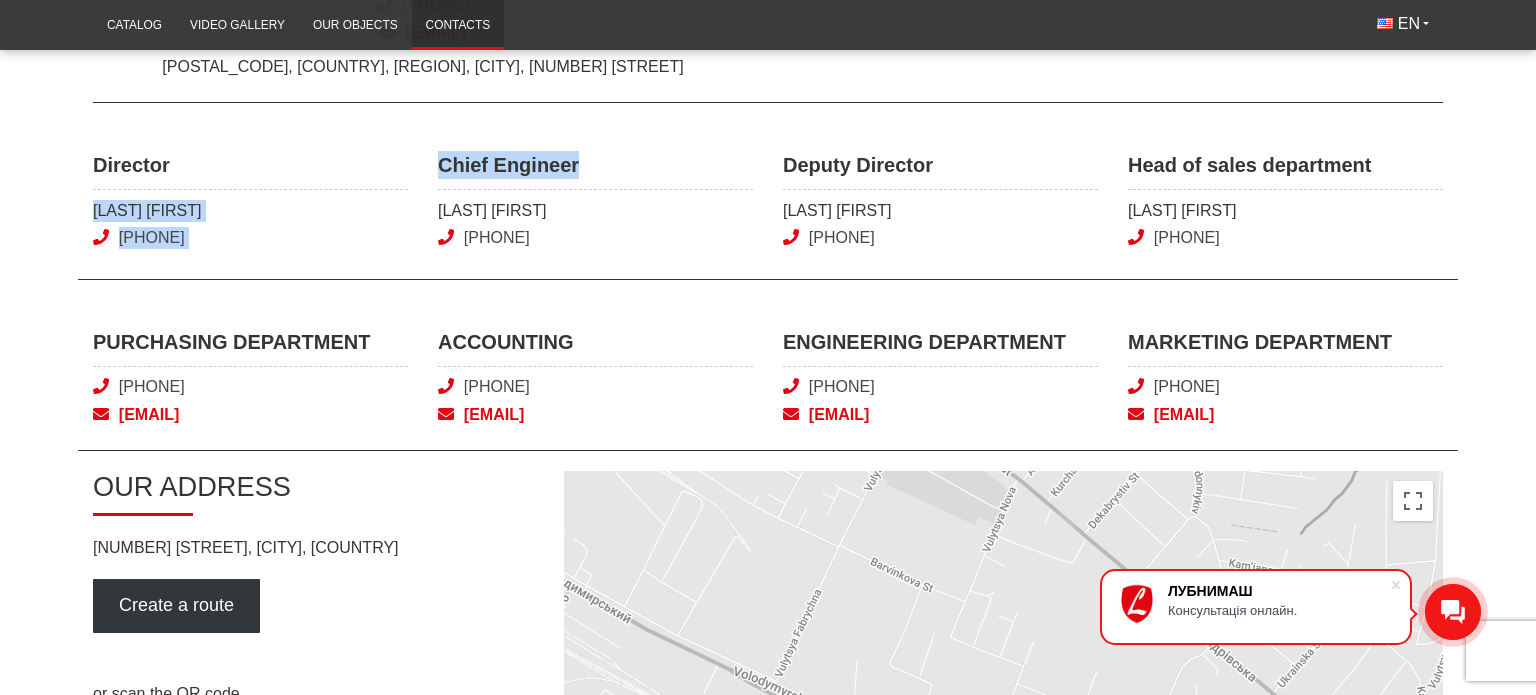 drag, startPoint x: 643, startPoint y: 143, endPoint x: 402, endPoint y: 161, distance: 241.67126 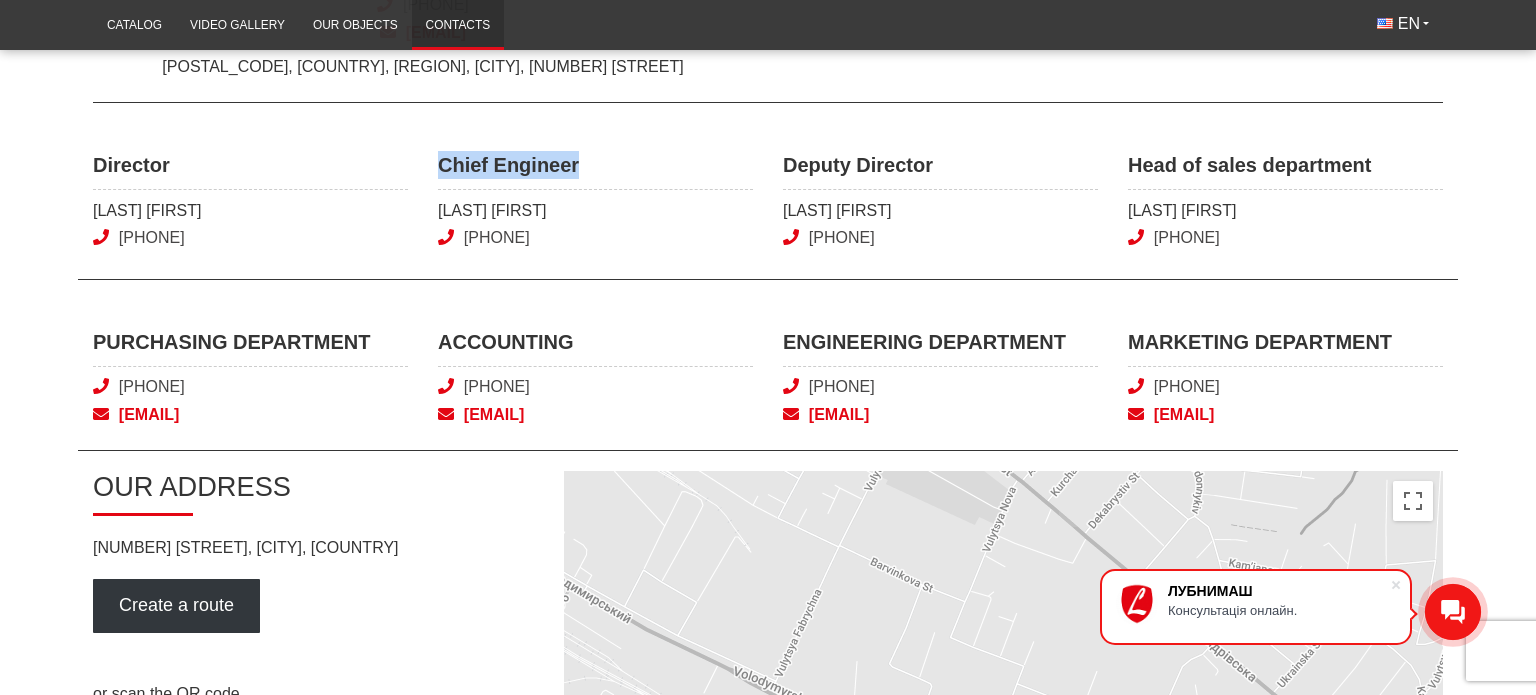 drag, startPoint x: 607, startPoint y: 160, endPoint x: 414, endPoint y: 3, distance: 248.79309 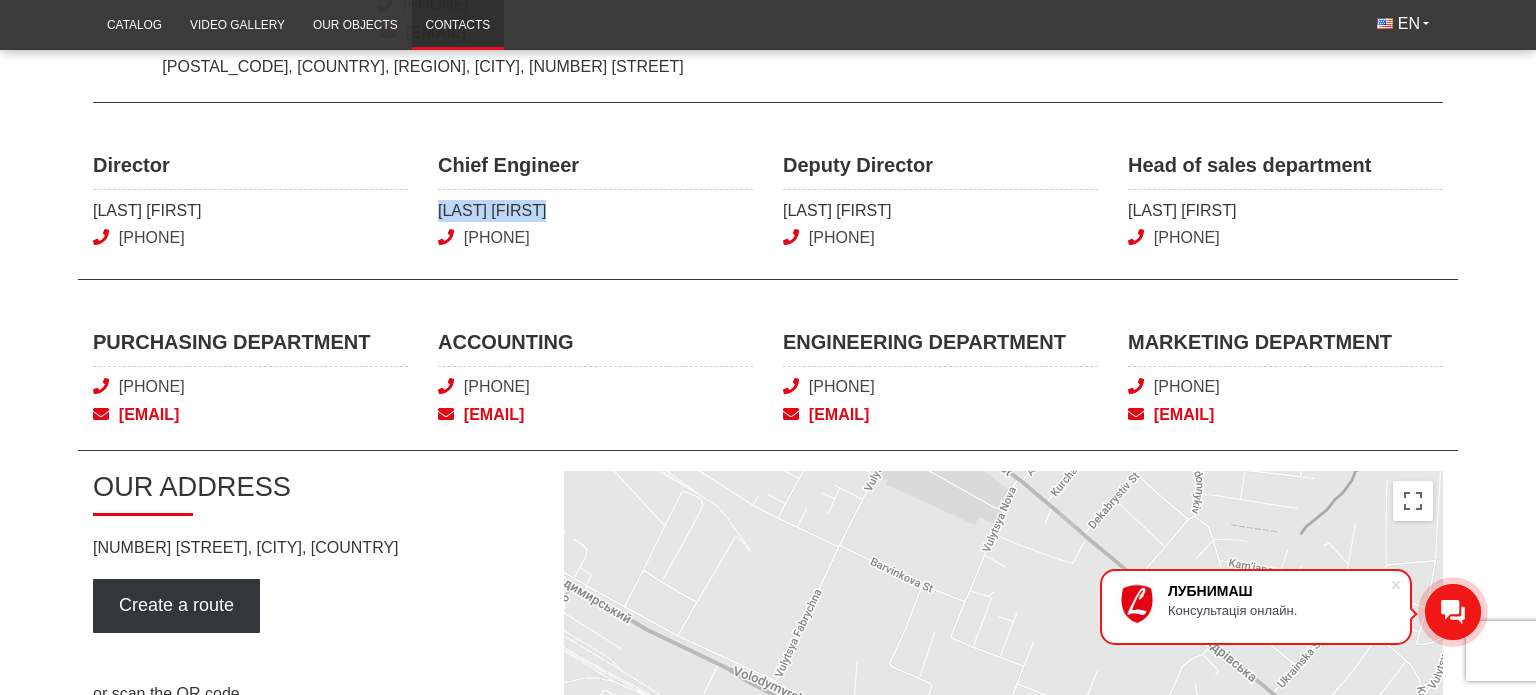 drag, startPoint x: 542, startPoint y: 210, endPoint x: 433, endPoint y: 210, distance: 109 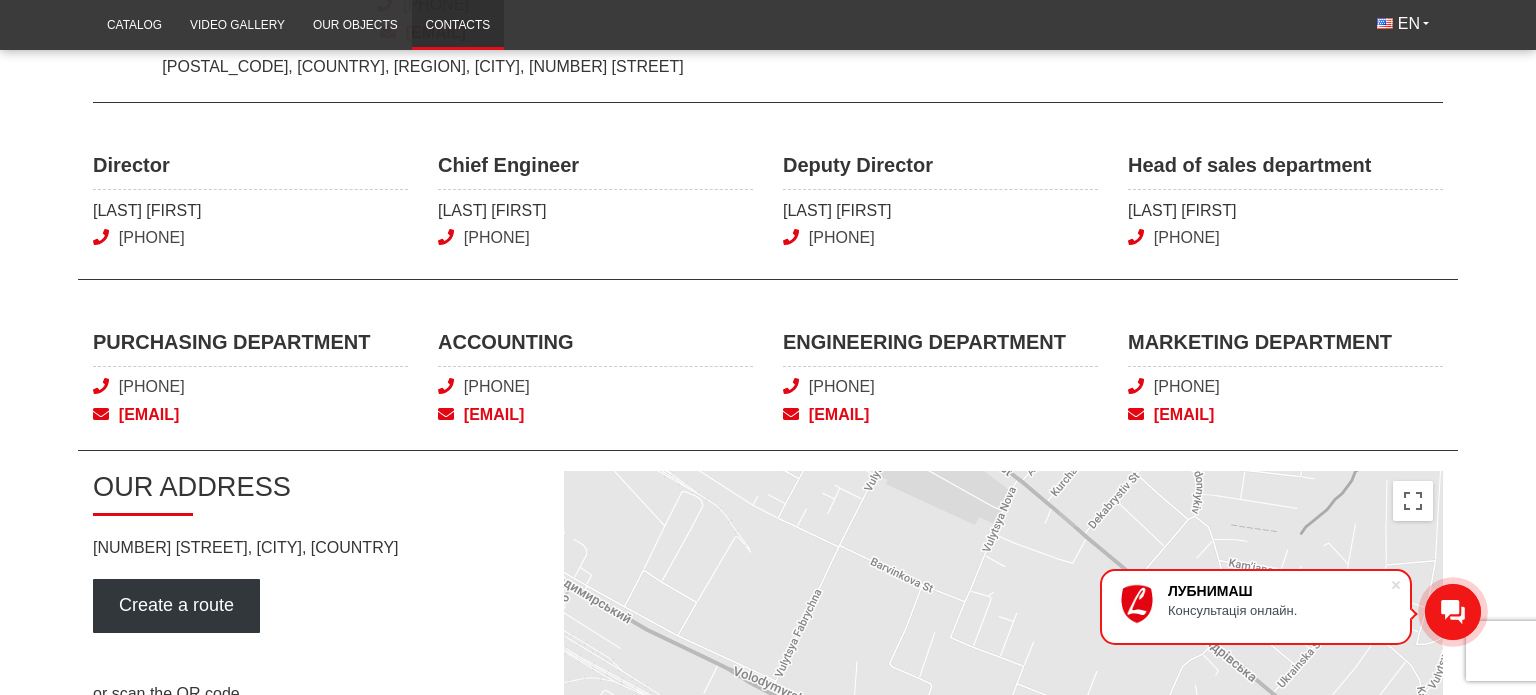 click on "Contacts
SALES DEPARTMENT
Headquarters
+38 (050) 308-41-99
0 (800) 40-50-80
+38 (05361) 72-596
+38 (05361) 72-597
sales@lubnymash.com
37500, Ukraine, Poltava Region, Lubny City, 110/1 Volodymyrskyi Ave
Director
Pleskach Yurii
+38 (05361) 610-15
Chief Engineer
Kravets Serhii
+38 (05361) 743-74
Deputy Director
Pleskach Oleksandr
+38 (05361) 711-52
Head of sales department
Artemenko Oleksandr
+38 (066) 020 72 74" at bounding box center (768, 406) 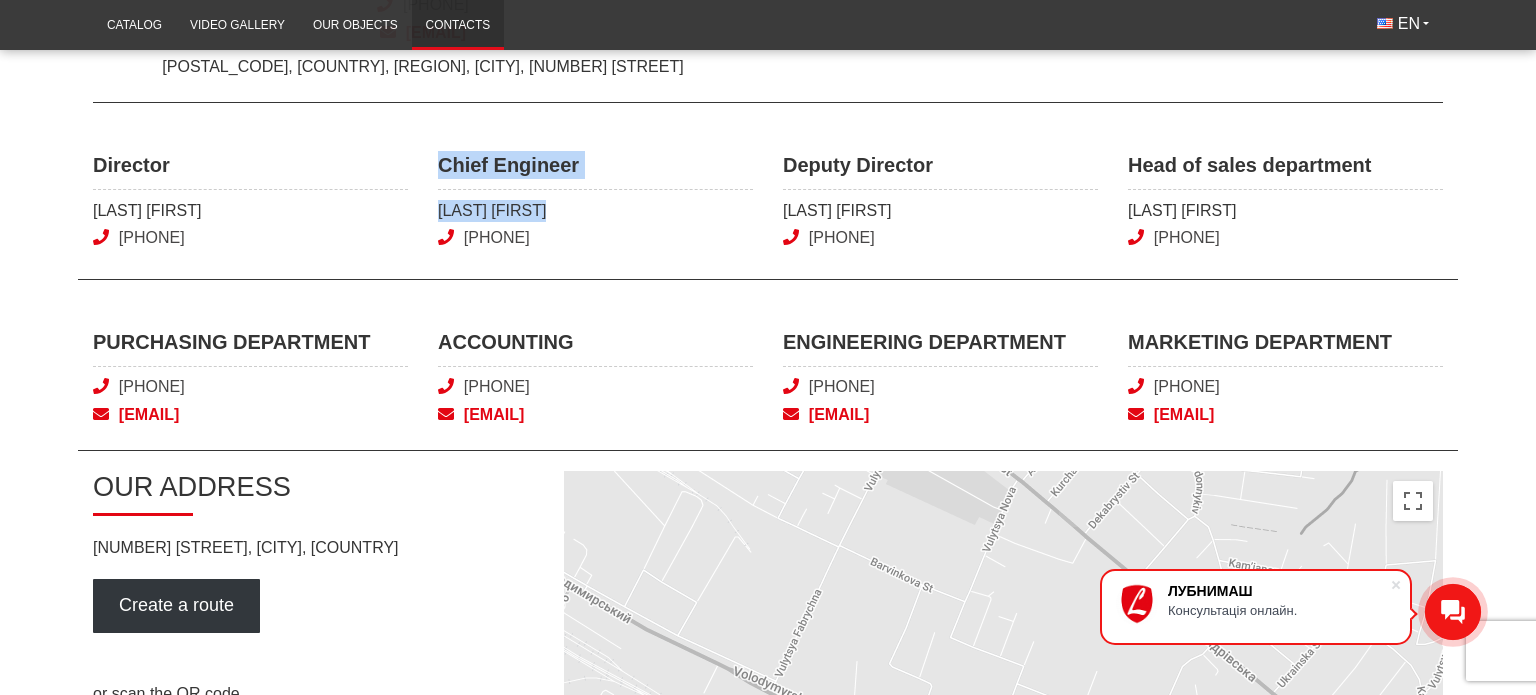 drag, startPoint x: 550, startPoint y: 209, endPoint x: 430, endPoint y: 169, distance: 126.491104 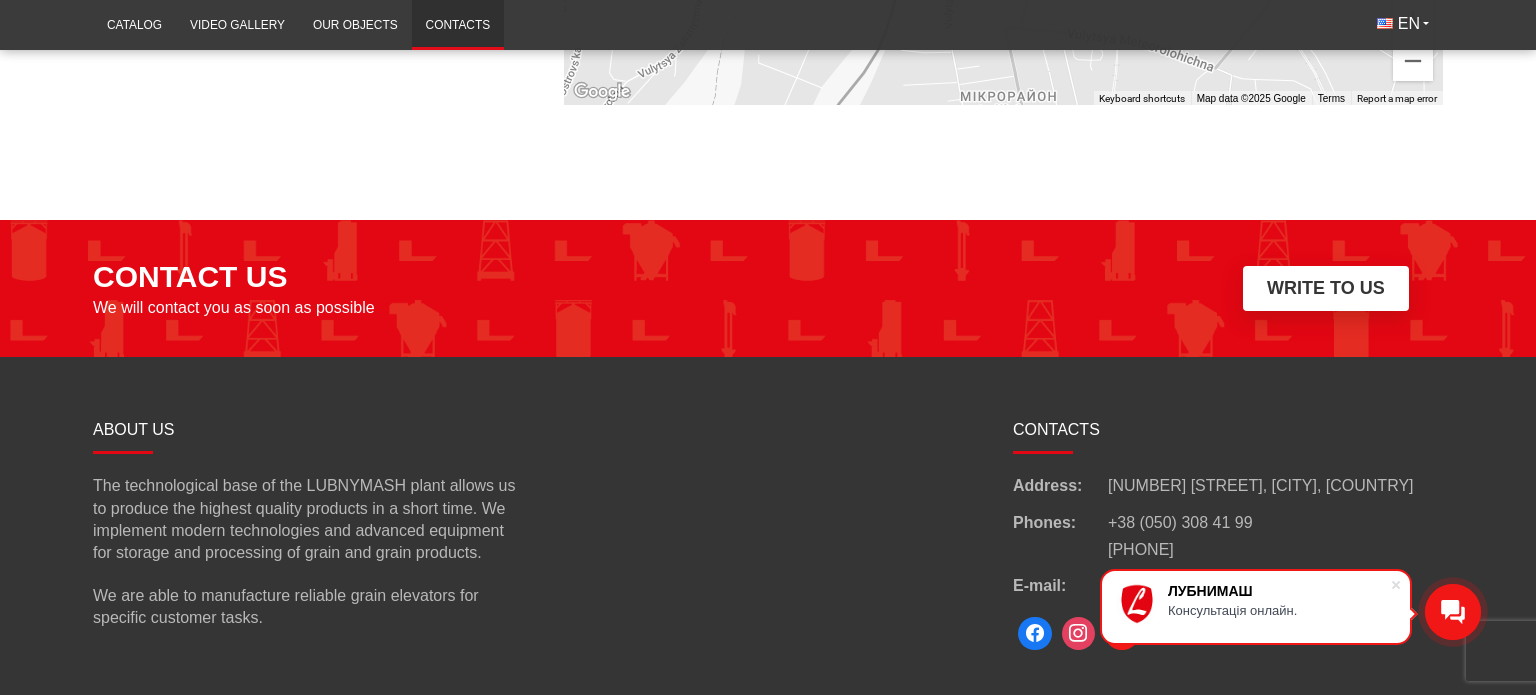 scroll, scrollTop: 1566, scrollLeft: 0, axis: vertical 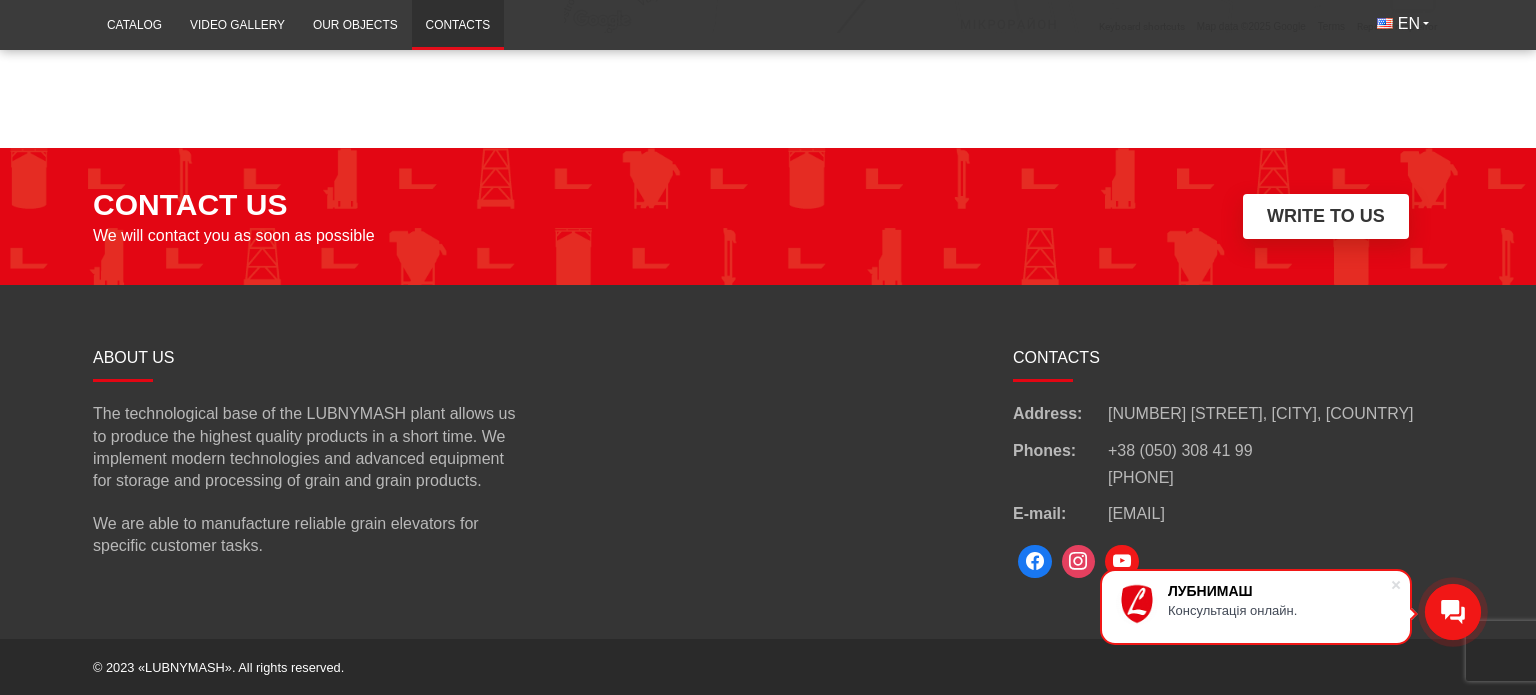drag, startPoint x: 1277, startPoint y: 395, endPoint x: 1107, endPoint y: 411, distance: 170.75128 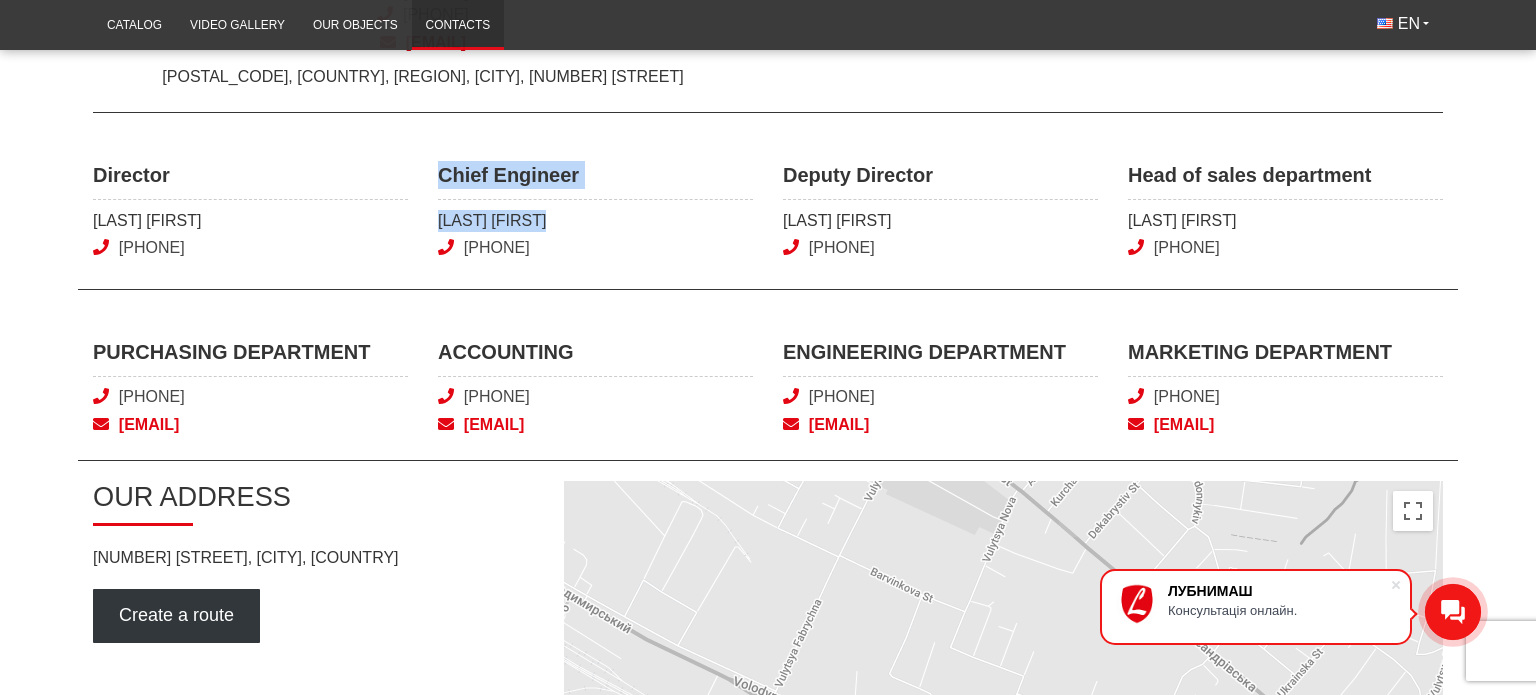 scroll, scrollTop: 523, scrollLeft: 0, axis: vertical 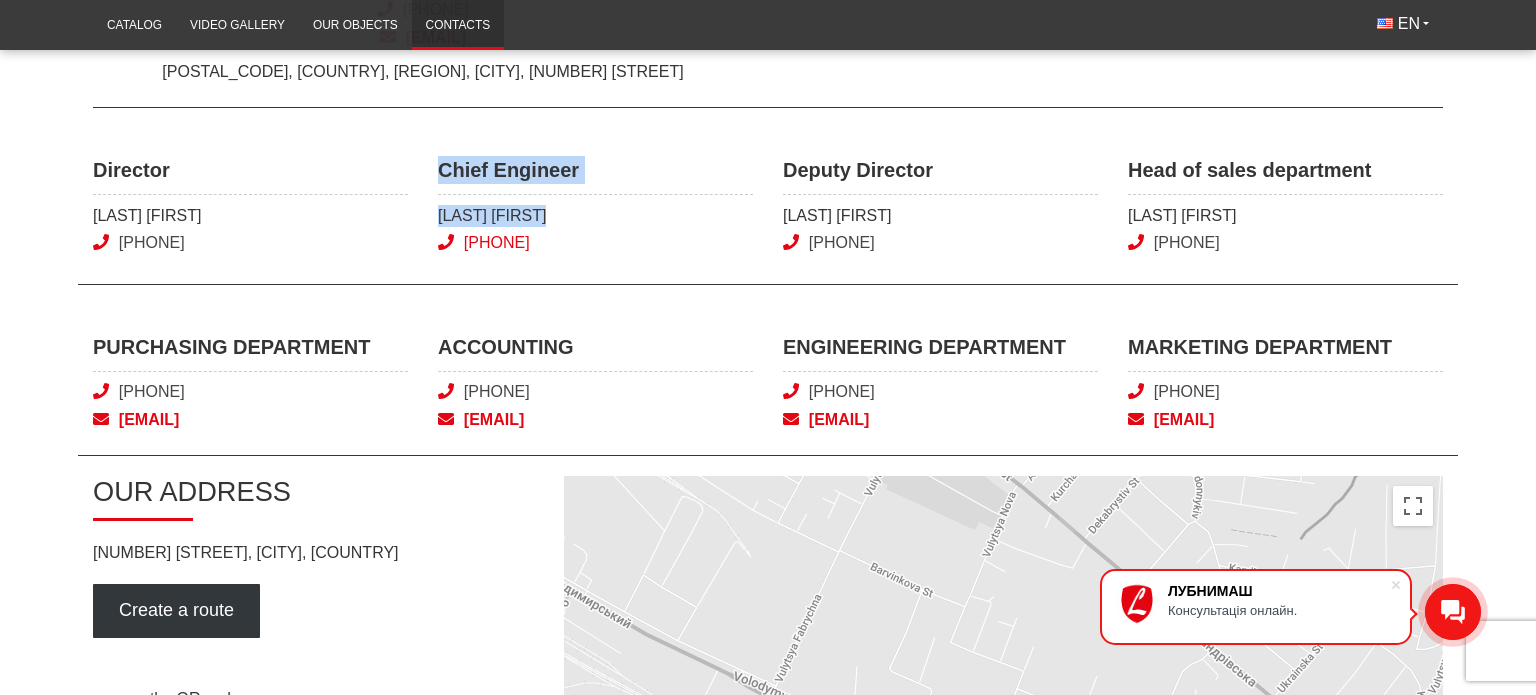 drag, startPoint x: 628, startPoint y: 243, endPoint x: 475, endPoint y: 246, distance: 153.0294 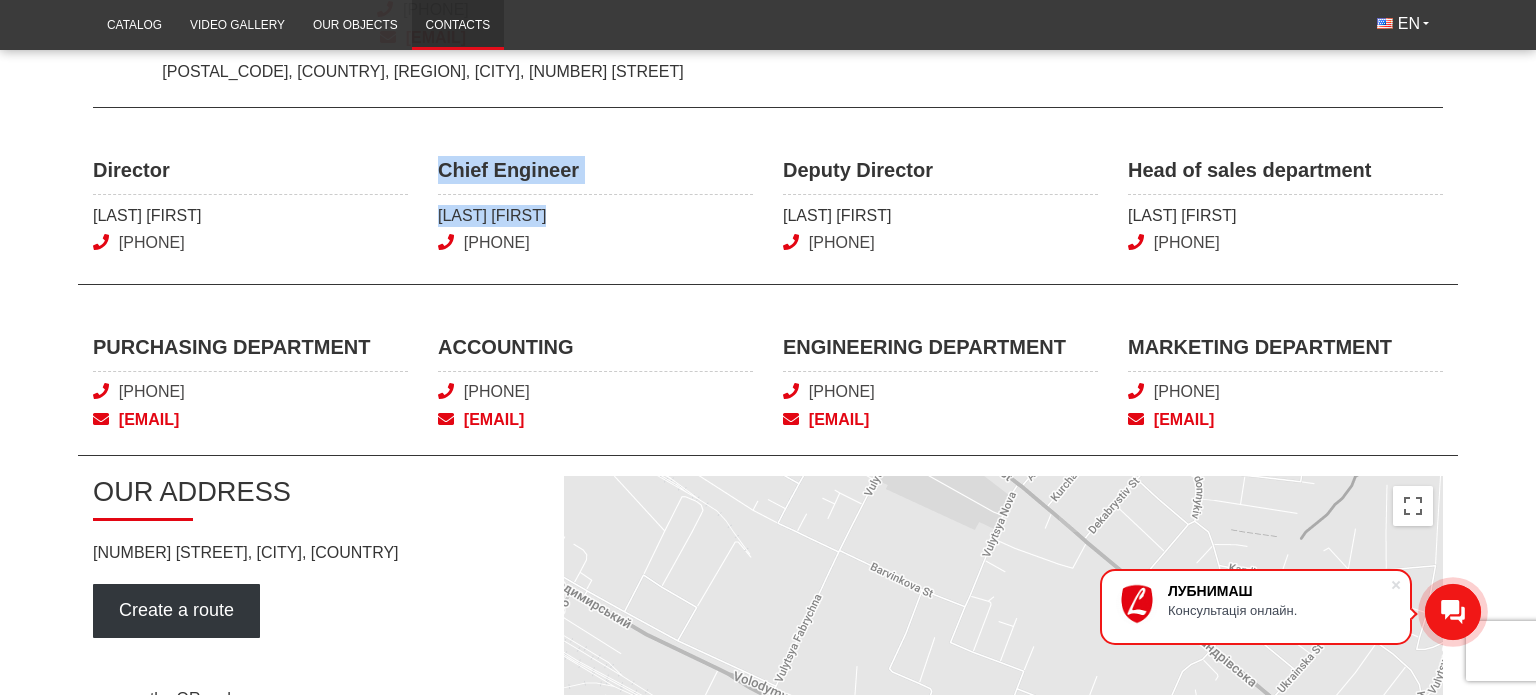 copy on "38 (05361) 743-74" 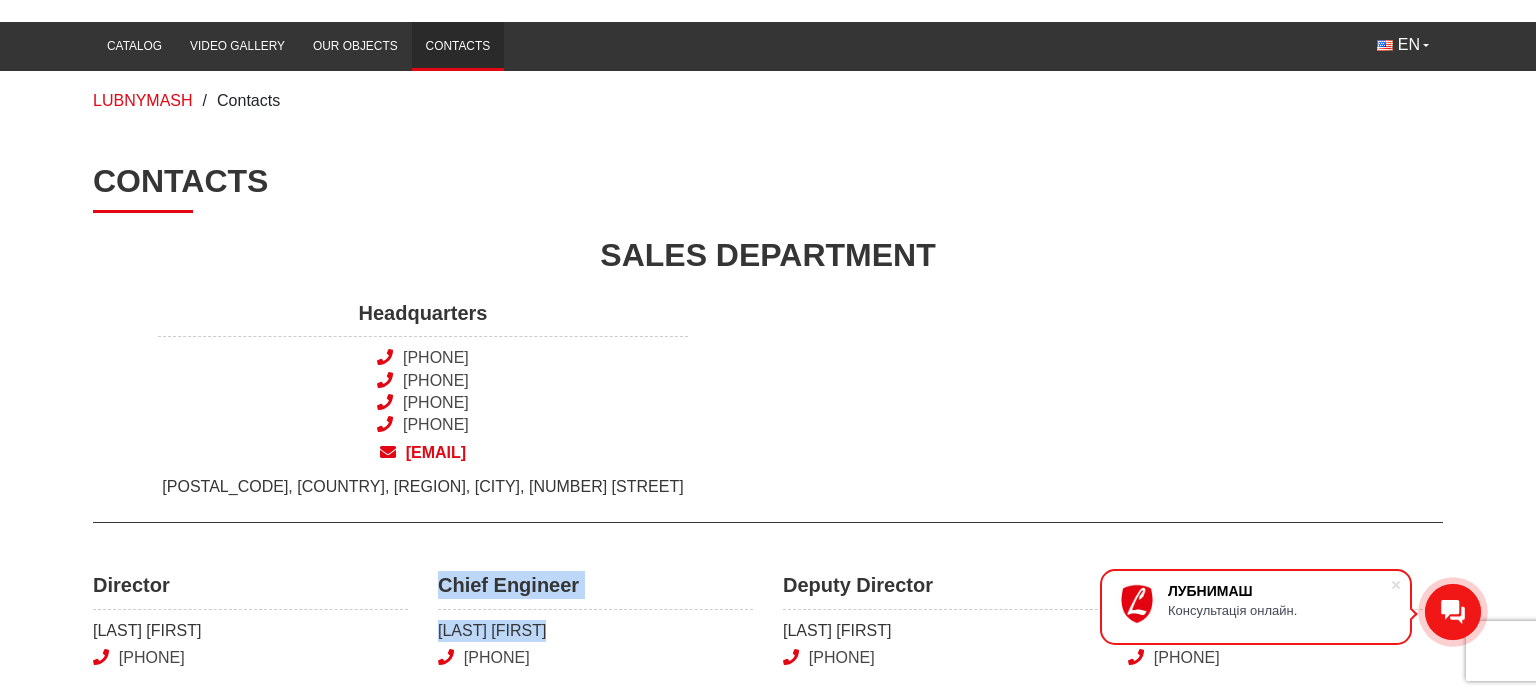 scroll, scrollTop: 0, scrollLeft: 0, axis: both 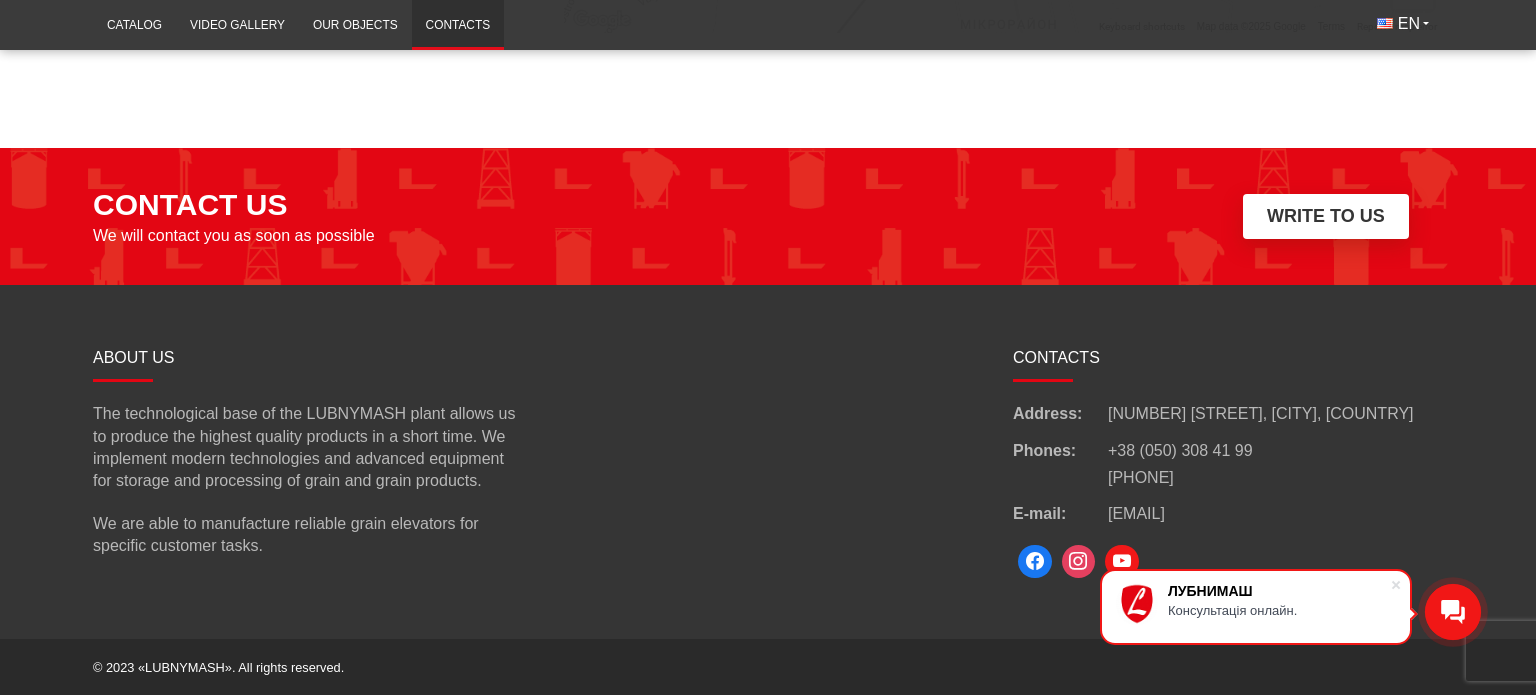 drag, startPoint x: 1322, startPoint y: 426, endPoint x: 1108, endPoint y: 421, distance: 214.05841 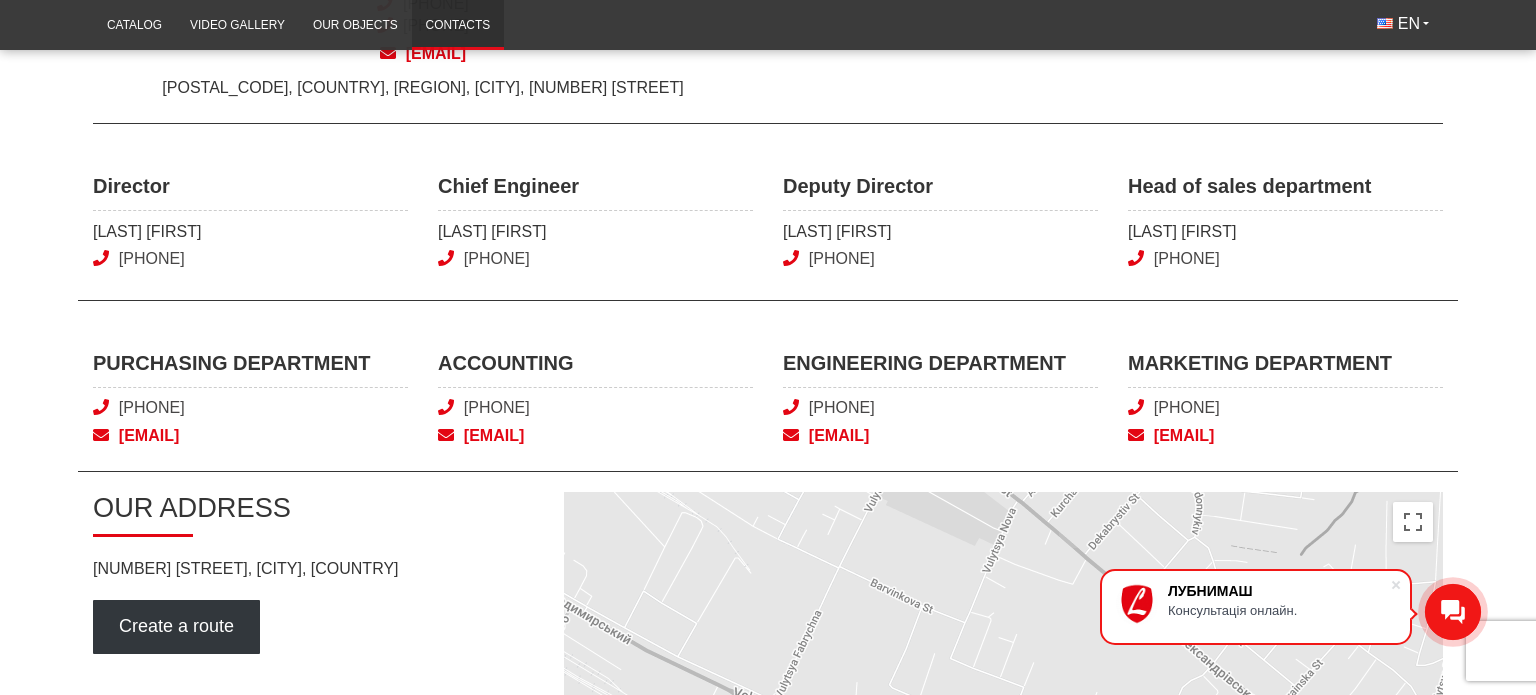 scroll, scrollTop: 0, scrollLeft: 0, axis: both 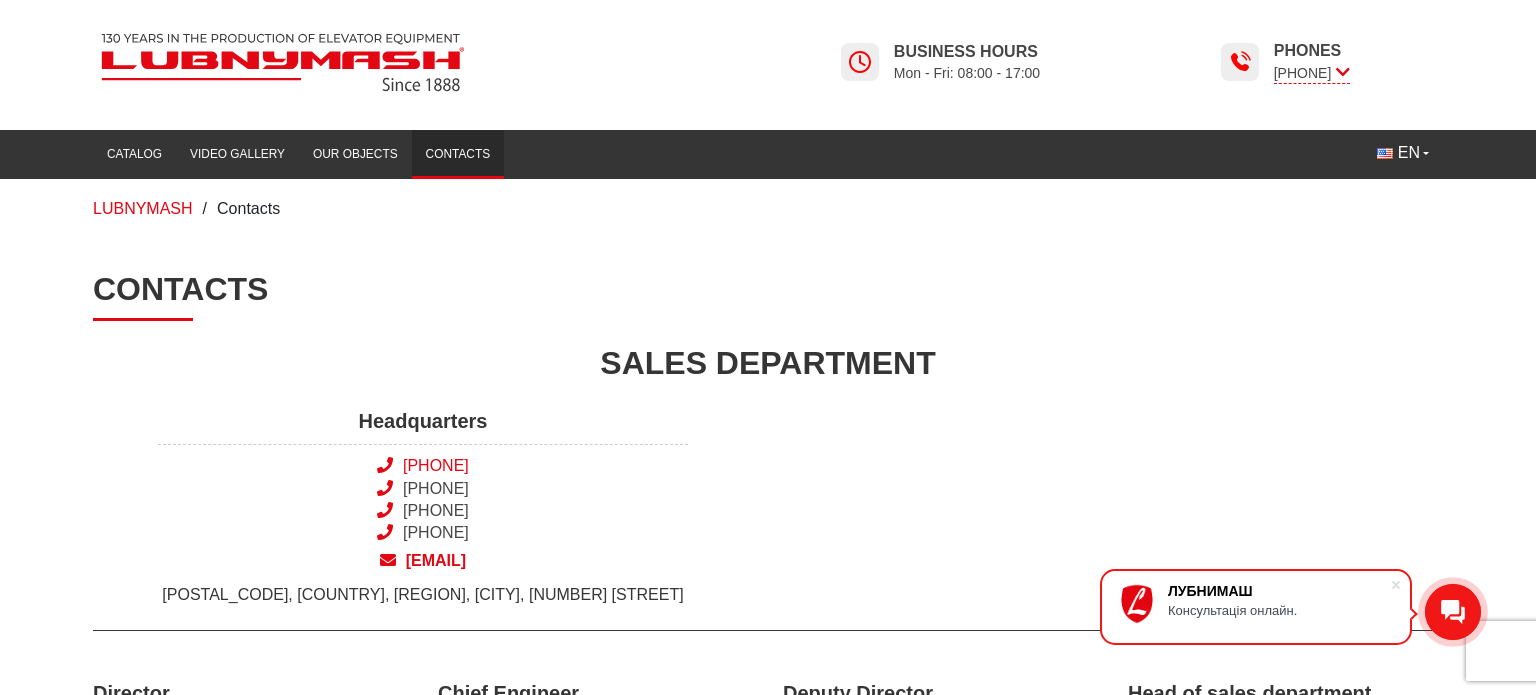 drag, startPoint x: 523, startPoint y: 470, endPoint x: 374, endPoint y: 468, distance: 149.01343 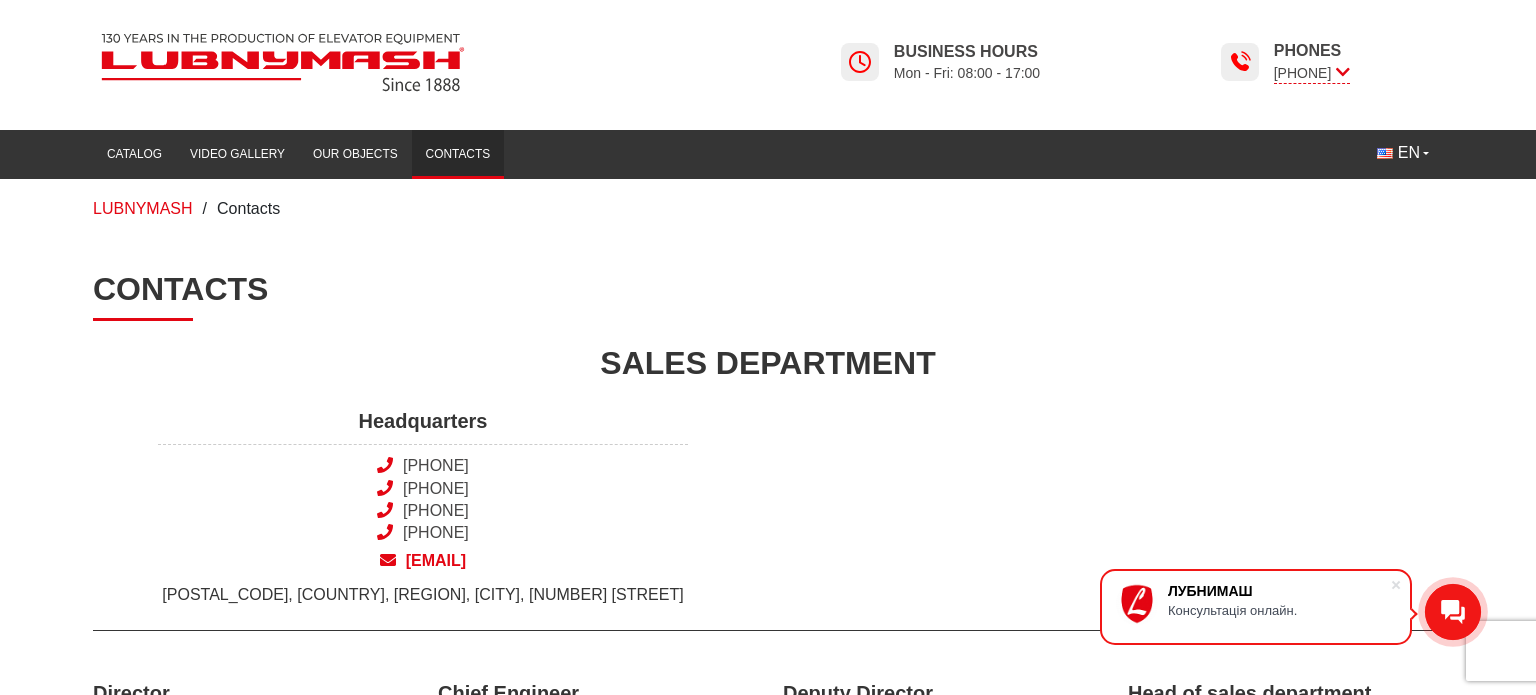 copy on "38 (050) 308-41-99" 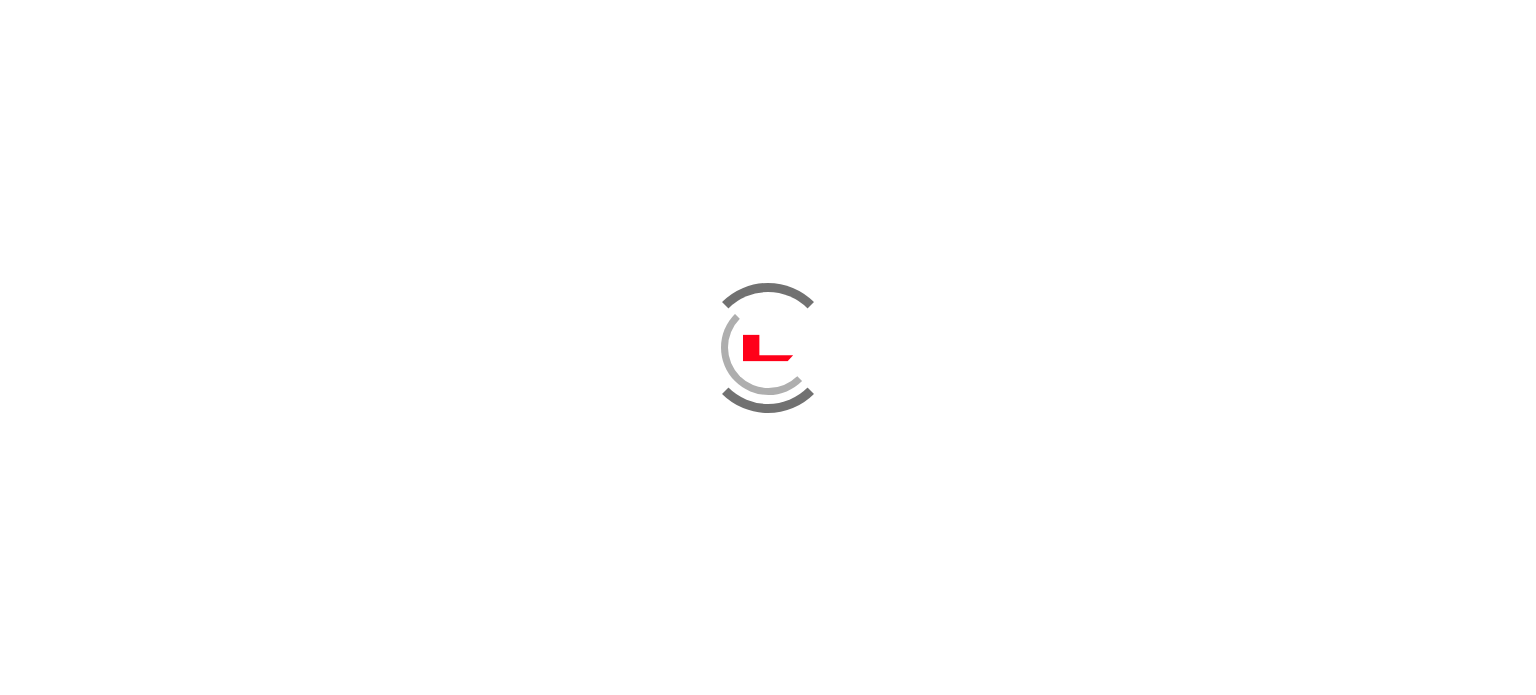 scroll, scrollTop: 0, scrollLeft: 0, axis: both 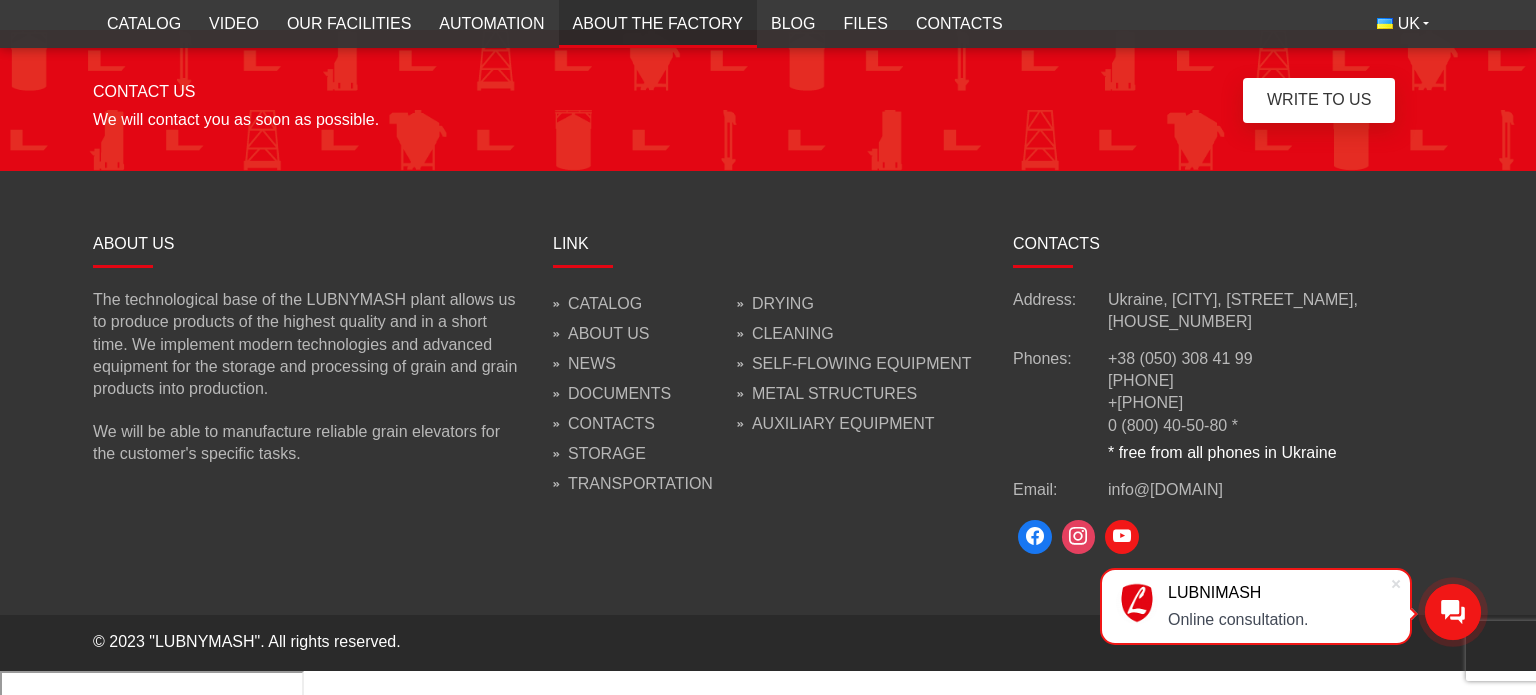 click on "The technological base of the LUBNYMASH plant allows us to produce products of the highest quality and in a short time. We implement modern technologies and advanced equipment for the storage and processing of grain and grain products into production." at bounding box center [305, 344] 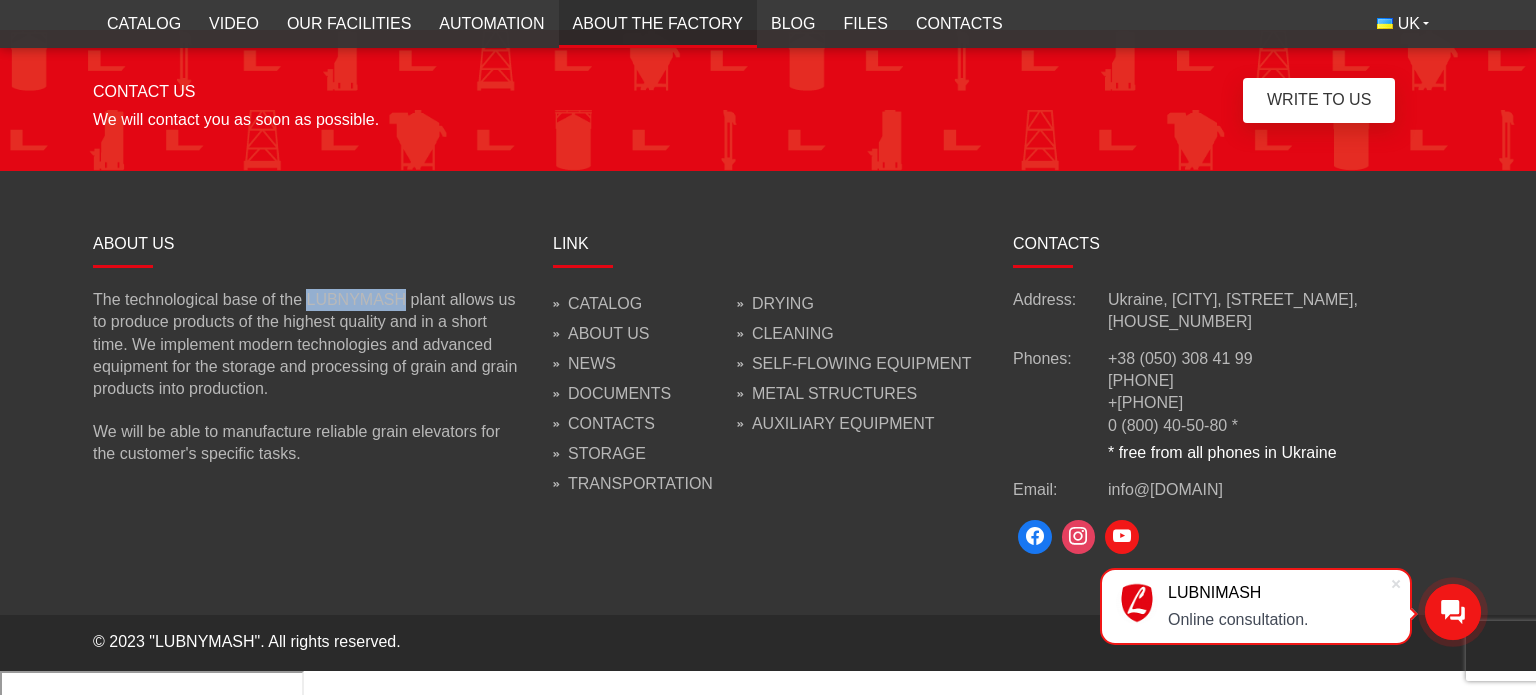 click on "The technological base of the LUBNYMASH plant allows us to produce products of the highest quality and in a short time. We implement modern technologies and advanced equipment for the storage and processing of grain and grain products into production." at bounding box center [305, 344] 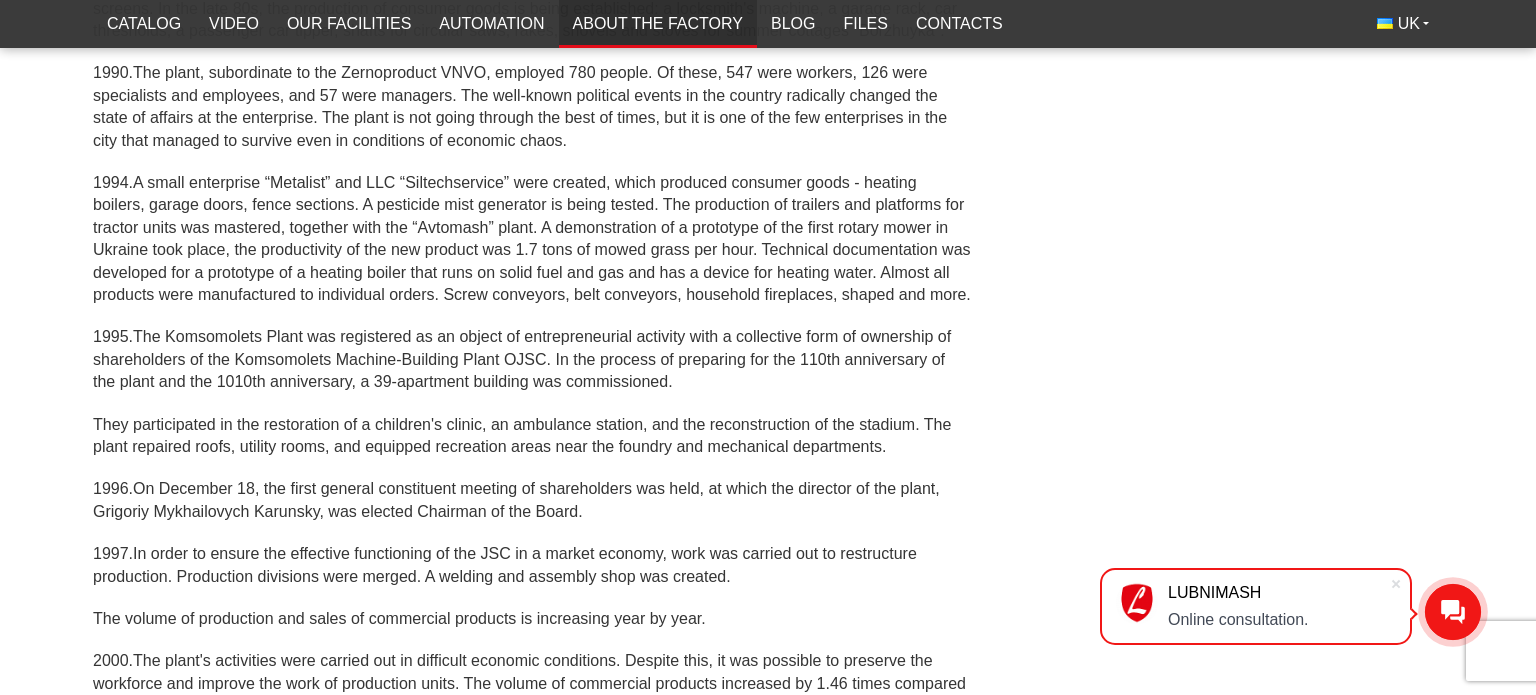 scroll, scrollTop: 4172, scrollLeft: 0, axis: vertical 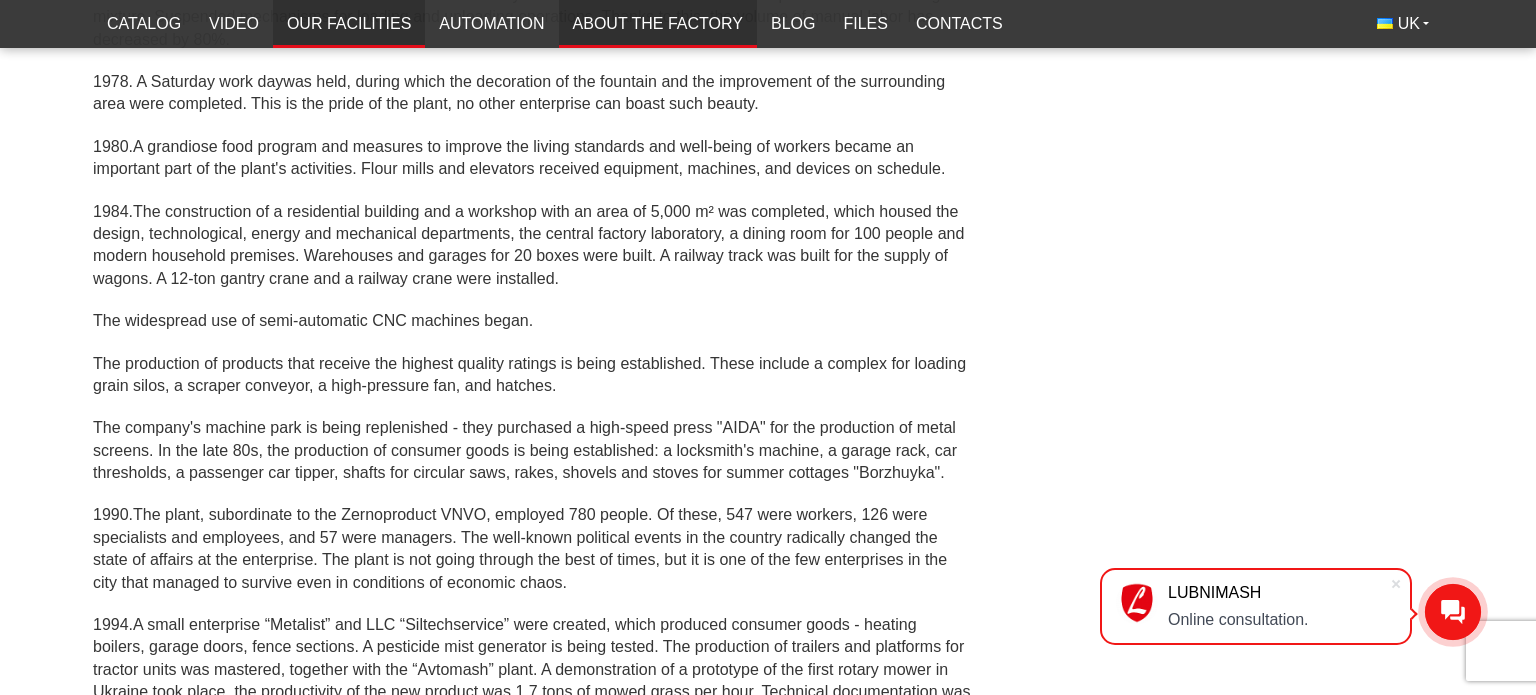 click on "Our facilities" at bounding box center (349, 23) 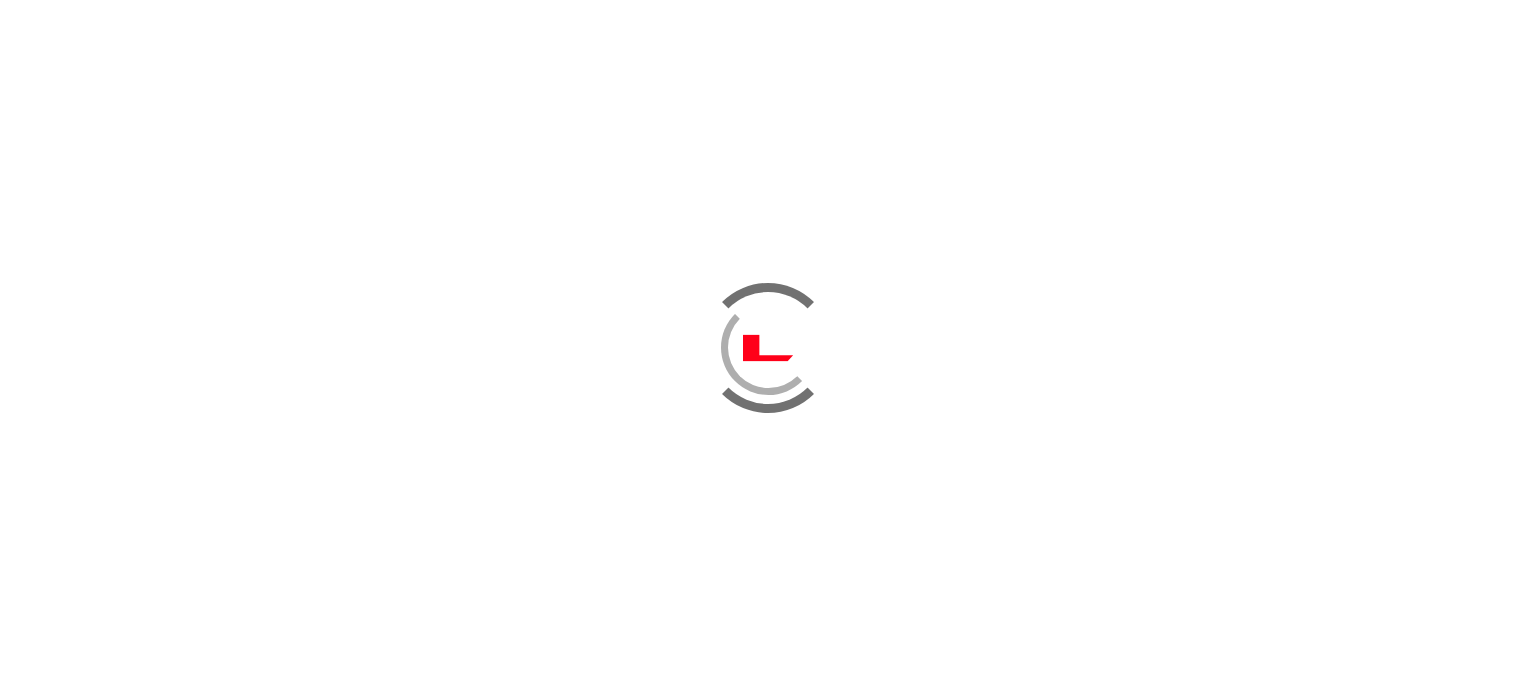 scroll, scrollTop: 0, scrollLeft: 0, axis: both 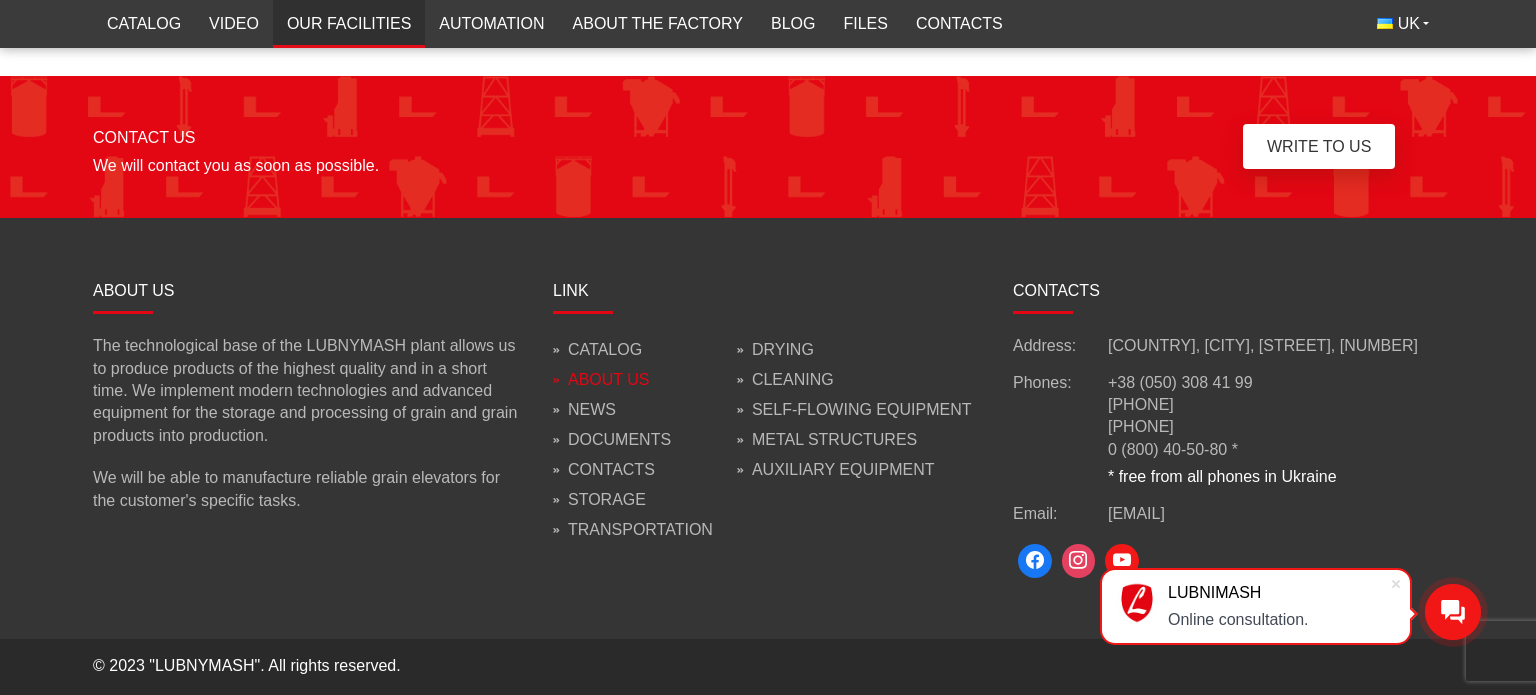 click on "About us" at bounding box center [609, 379] 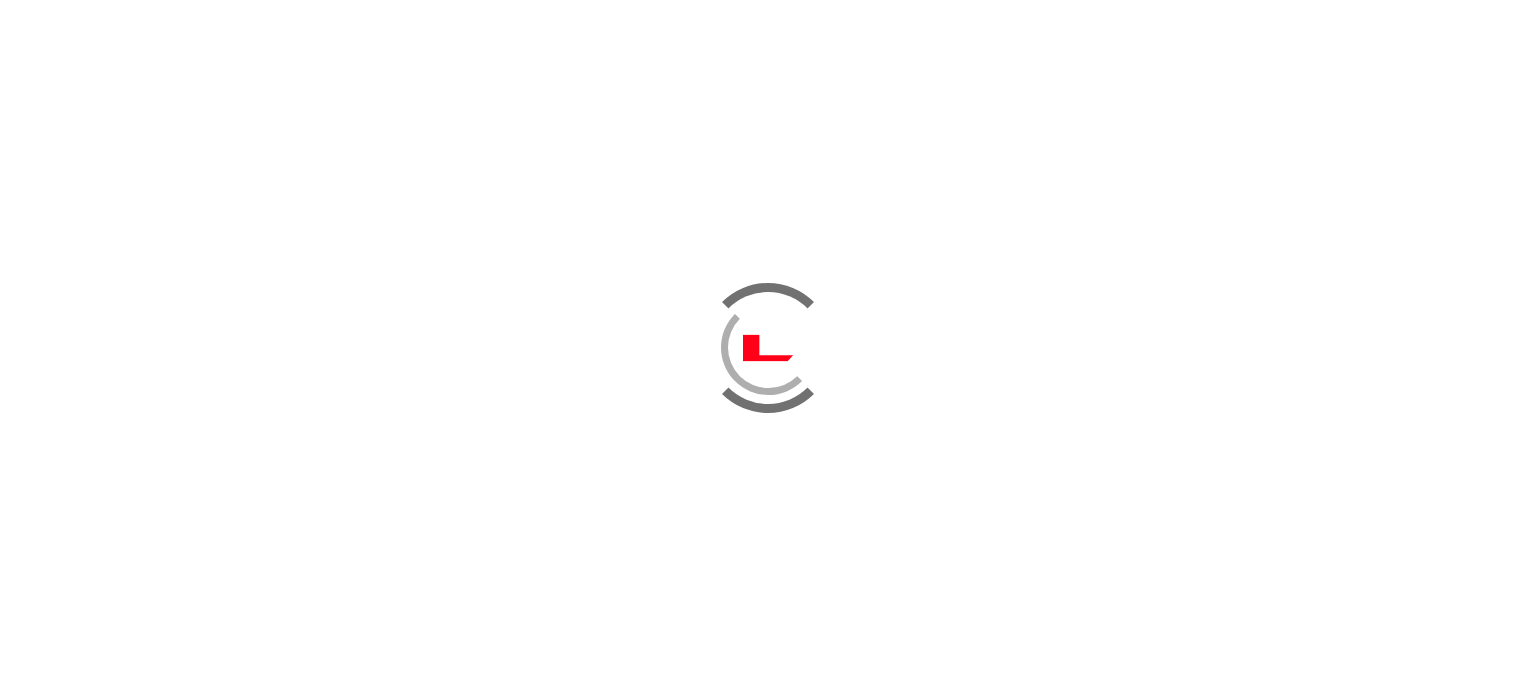 scroll, scrollTop: 0, scrollLeft: 0, axis: both 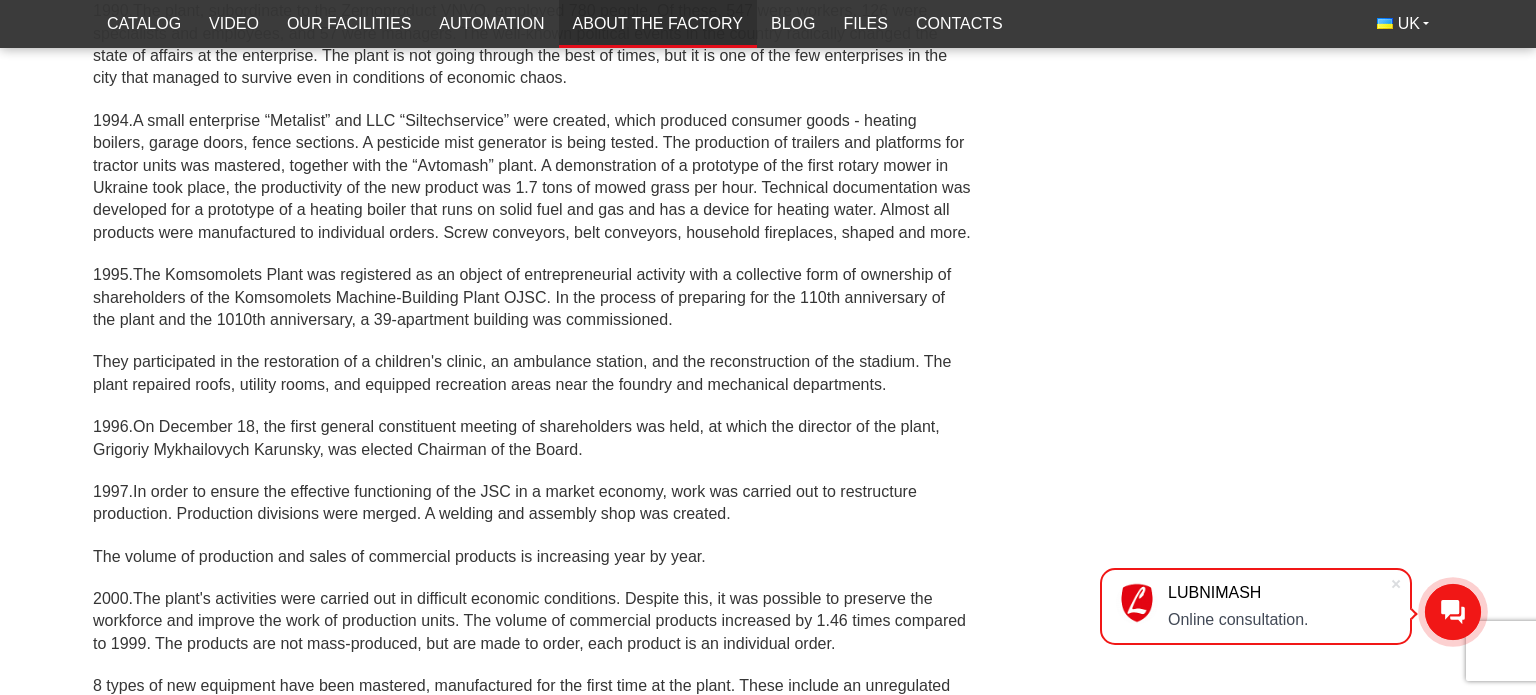 drag, startPoint x: 596, startPoint y: 226, endPoint x: 333, endPoint y: 232, distance: 263.06842 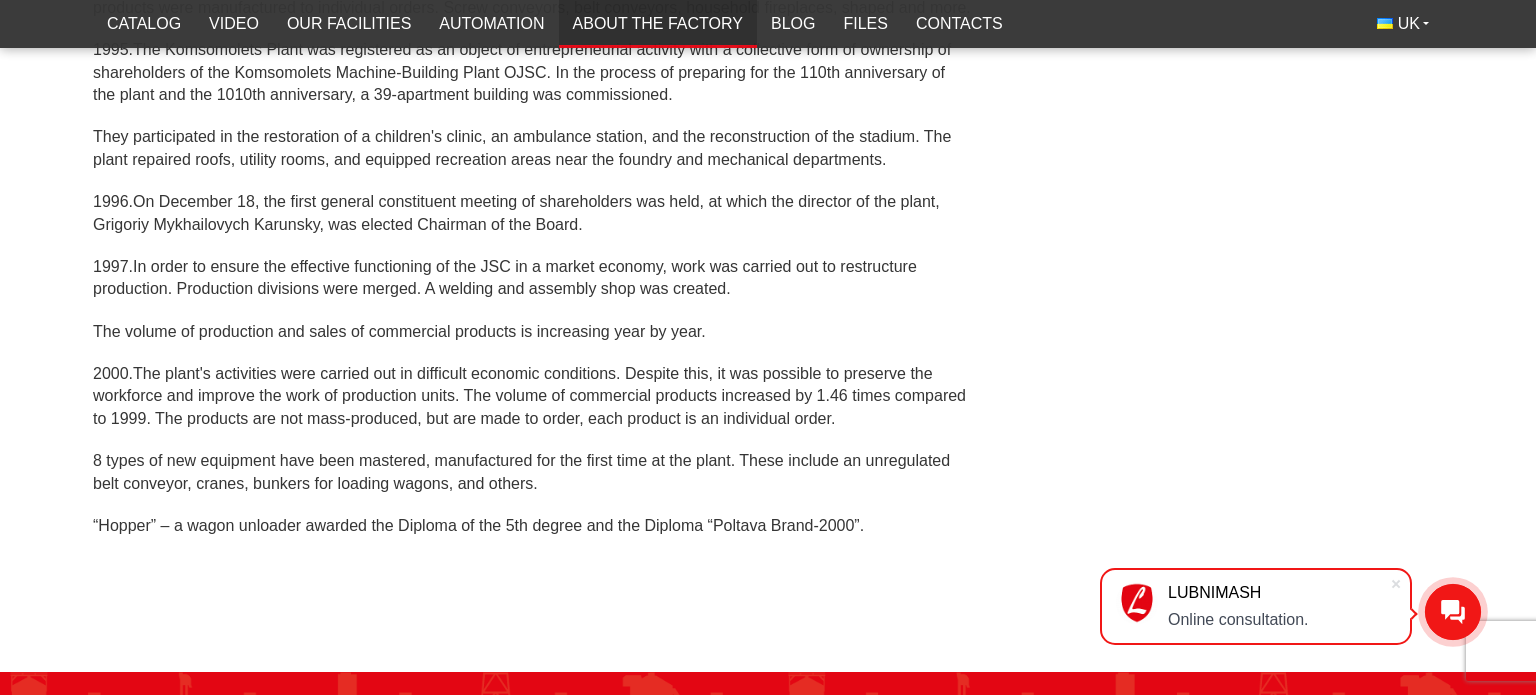 click on "1996. On December 18, the first general constituent meeting of shareholders was held, at which the director of the plant, [FIRST] [LAST], was elected Chairman of the Board." at bounding box center (532, 213) 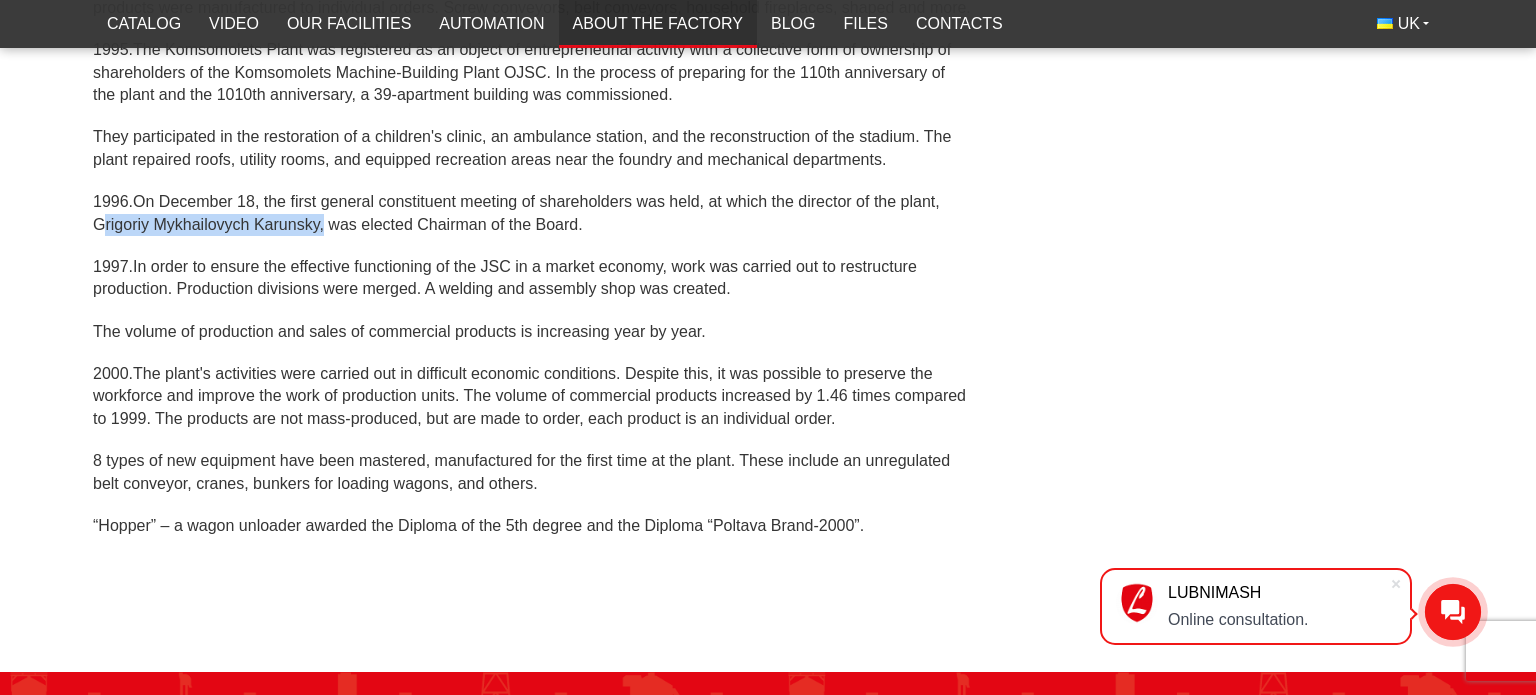drag, startPoint x: 90, startPoint y: 218, endPoint x: 321, endPoint y: 233, distance: 231.4865 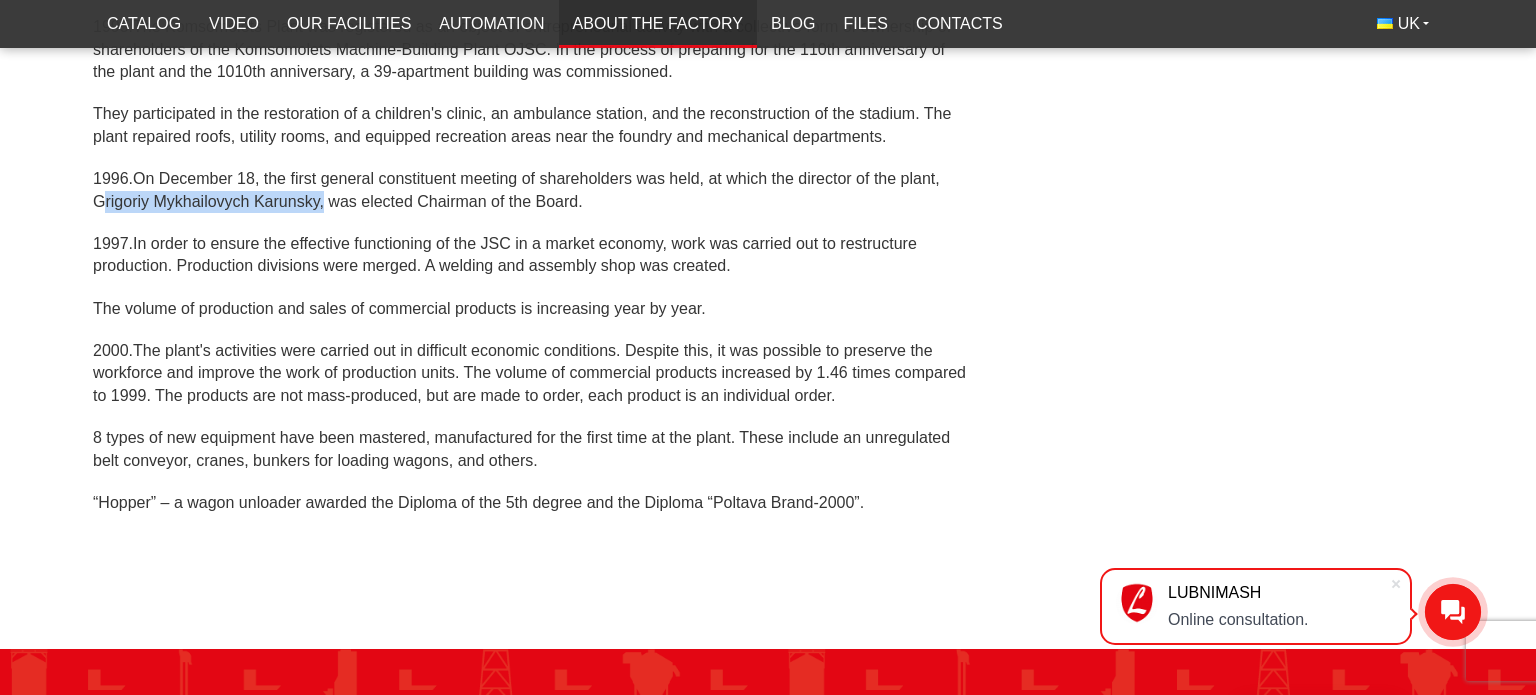 scroll, scrollTop: 5024, scrollLeft: 0, axis: vertical 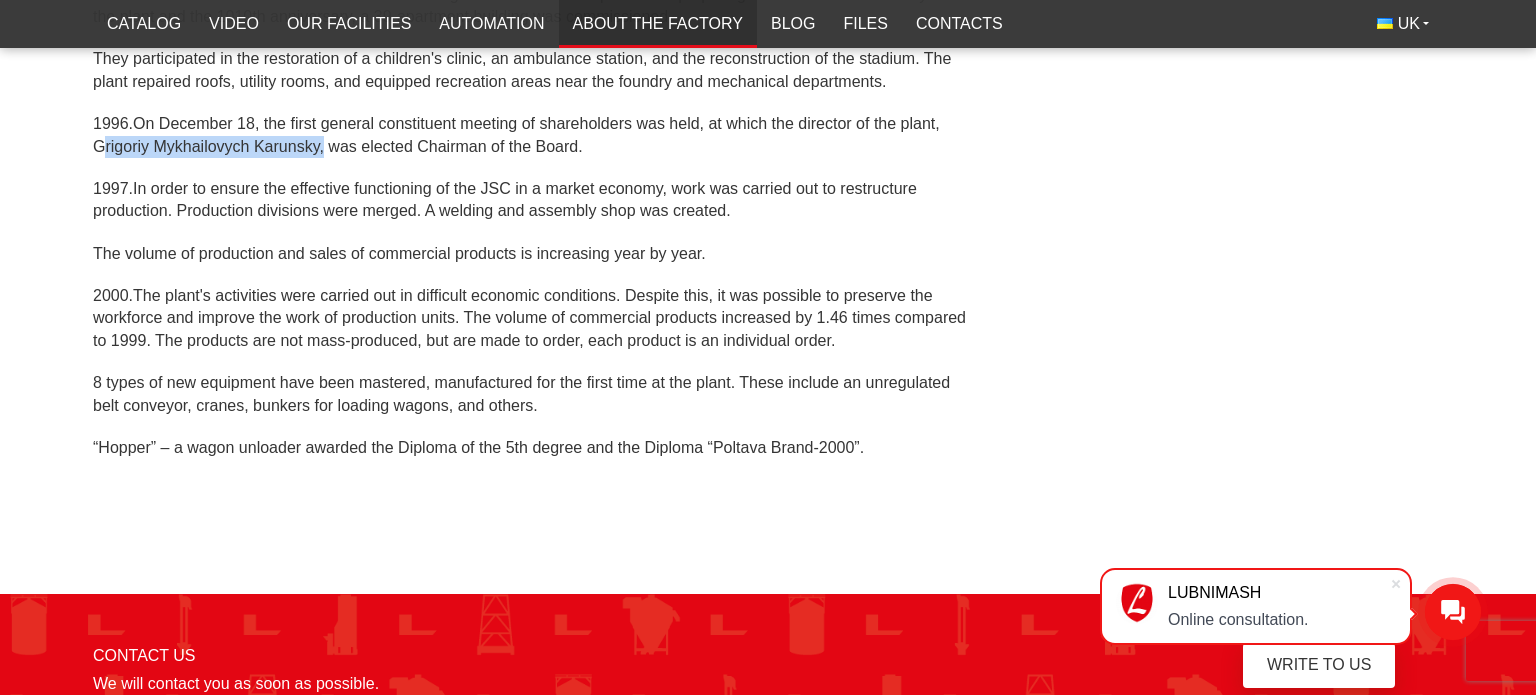 copy on "[FIRST] [LAST]" 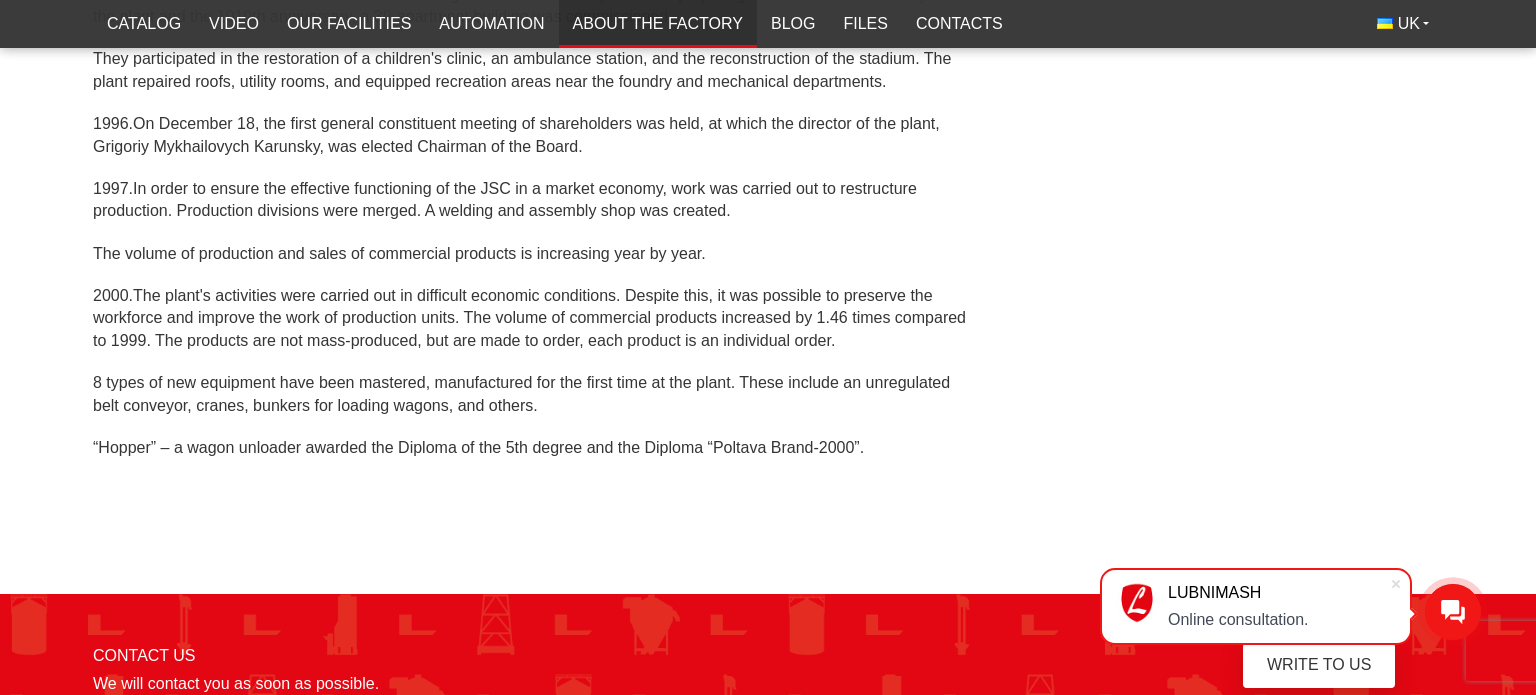 click on "1990. The plant, subordinate to the Zernoproduct VNVO, employed 780 people. Of these, 547 were workers, 126 were specialists and employees, and 57 were managers. The well-known political events in the country radically changed the state of affairs at the enterprise. The plant is not going through the best of times, but it is one of the few enterprises in the city that managed to survive even in conditions of economic chaos.
1994.
1995. The Komsomolets Plant was registered as an object of entrepreneurial activity with a collective form of ownership of shareholders of the Komsomolets Machine-Building Plant OJSC. In the process of preparing for the 110th anniversary of the plant and the 1010th anniversary, a 39-apartment building was commissioned.
They participated in the restoration of a children's clinic, an ambulance station, and the reconstruction of the stadium. The plant repaired roofs, utility rooms, and equipped recreation areas near the foundry and mechanical departments.
1996." at bounding box center [532, 88] 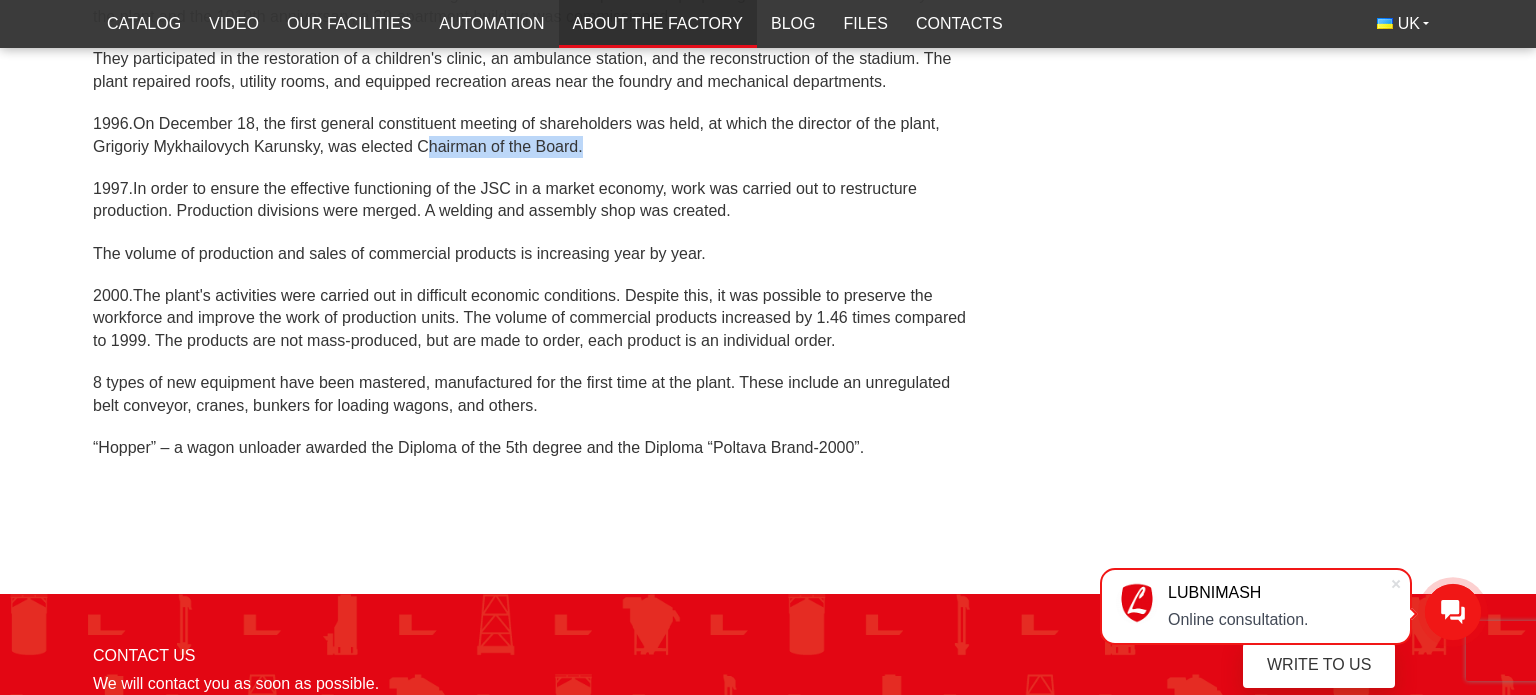 drag, startPoint x: 421, startPoint y: 145, endPoint x: 576, endPoint y: 158, distance: 155.5442 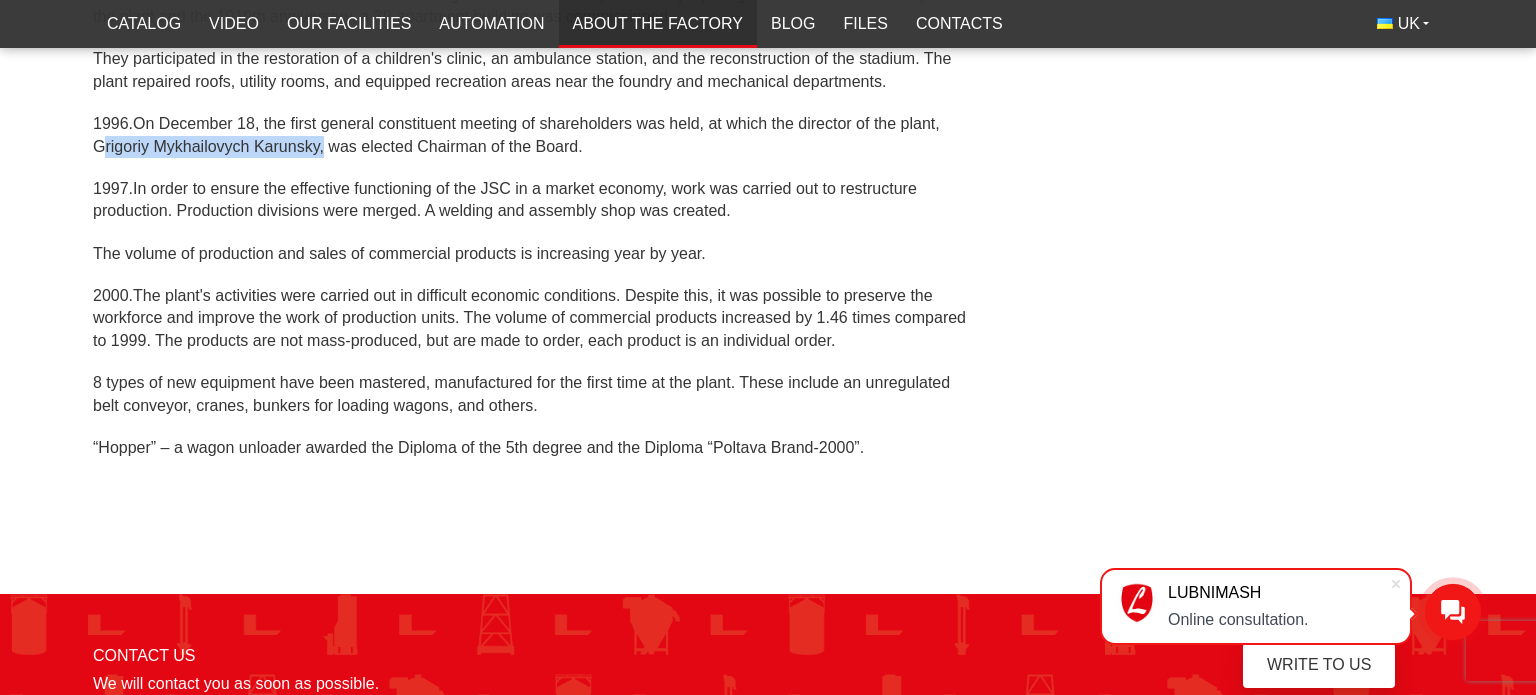 drag, startPoint x: 320, startPoint y: 145, endPoint x: 87, endPoint y: 158, distance: 233.36238 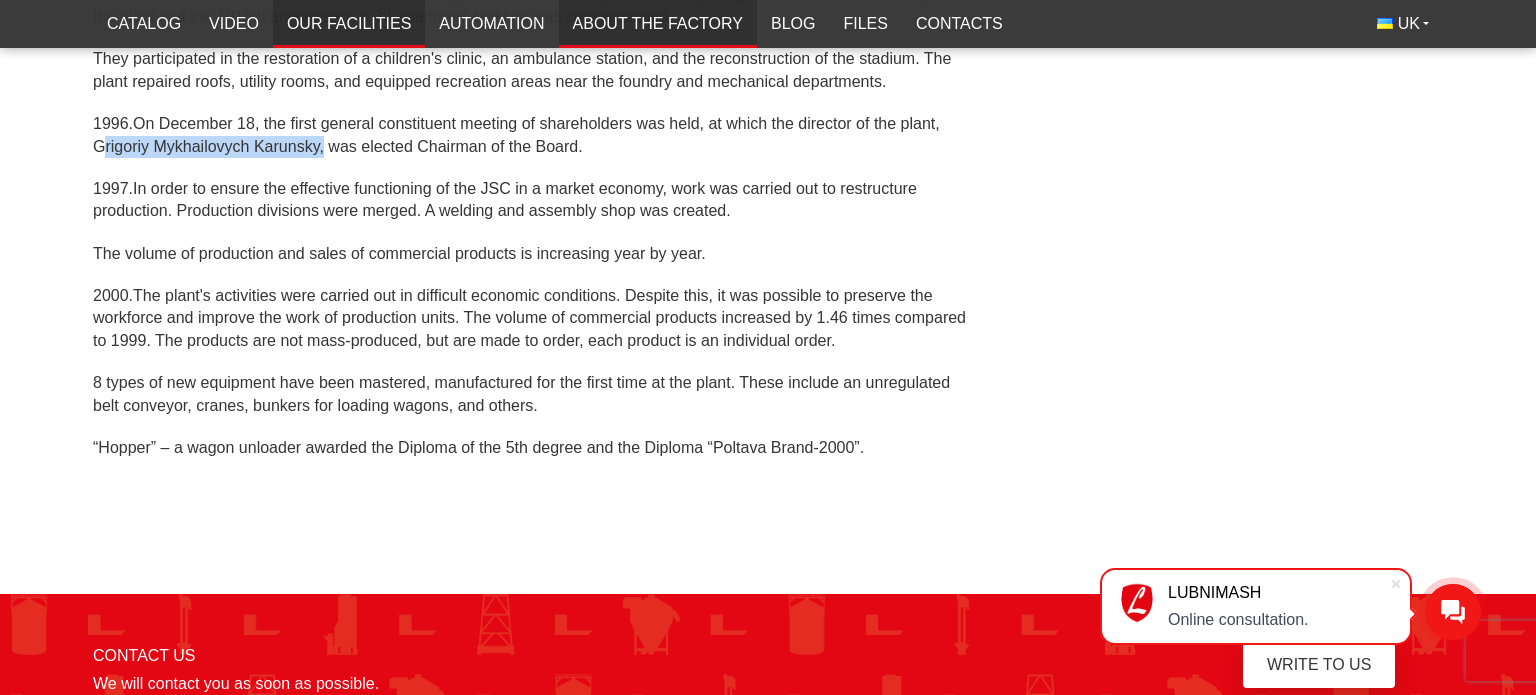 copy on "[FIRST] [LAST]" 